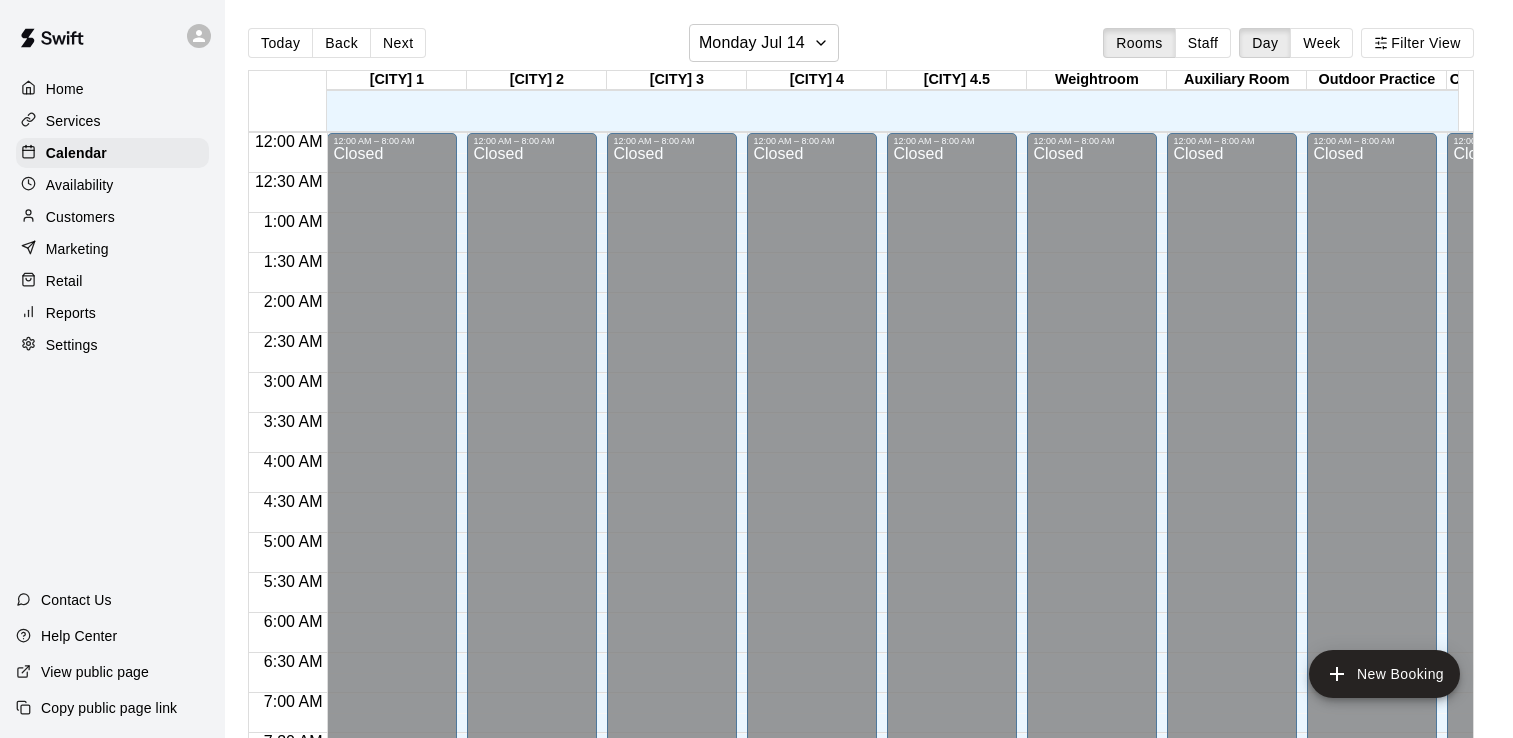 scroll, scrollTop: 0, scrollLeft: 0, axis: both 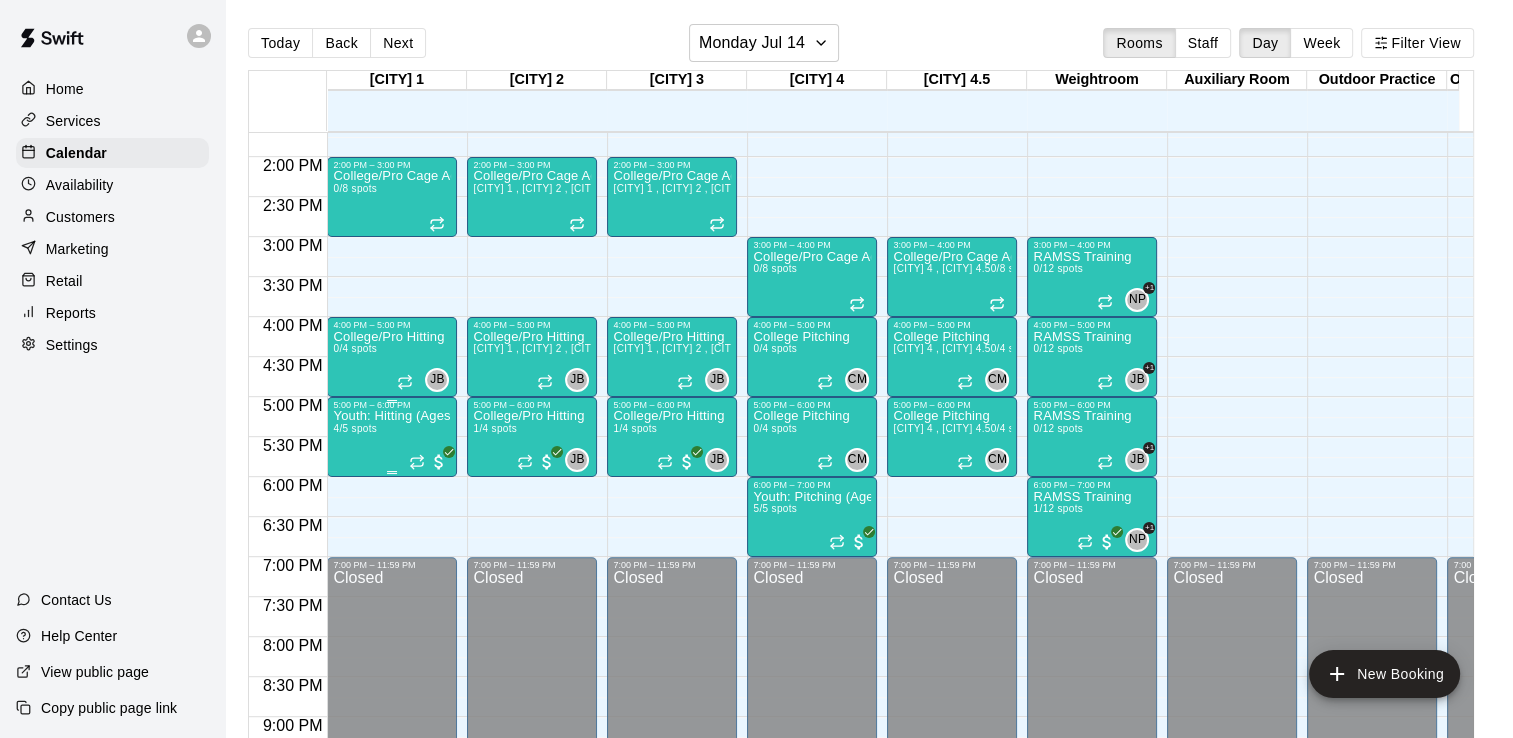 click on "Youth: Hitting (Ages 9U-13U)" at bounding box center [392, 416] 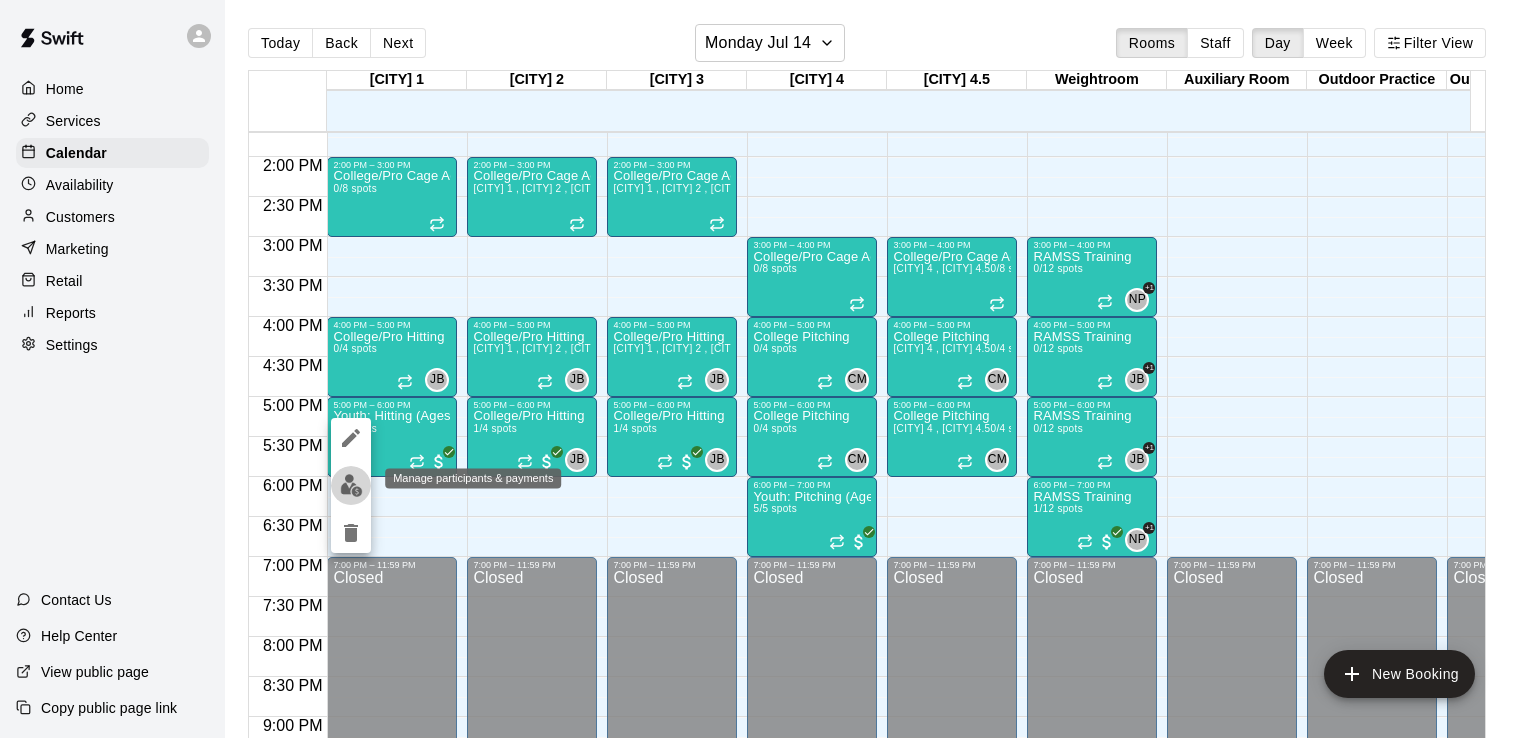 click at bounding box center [351, 485] 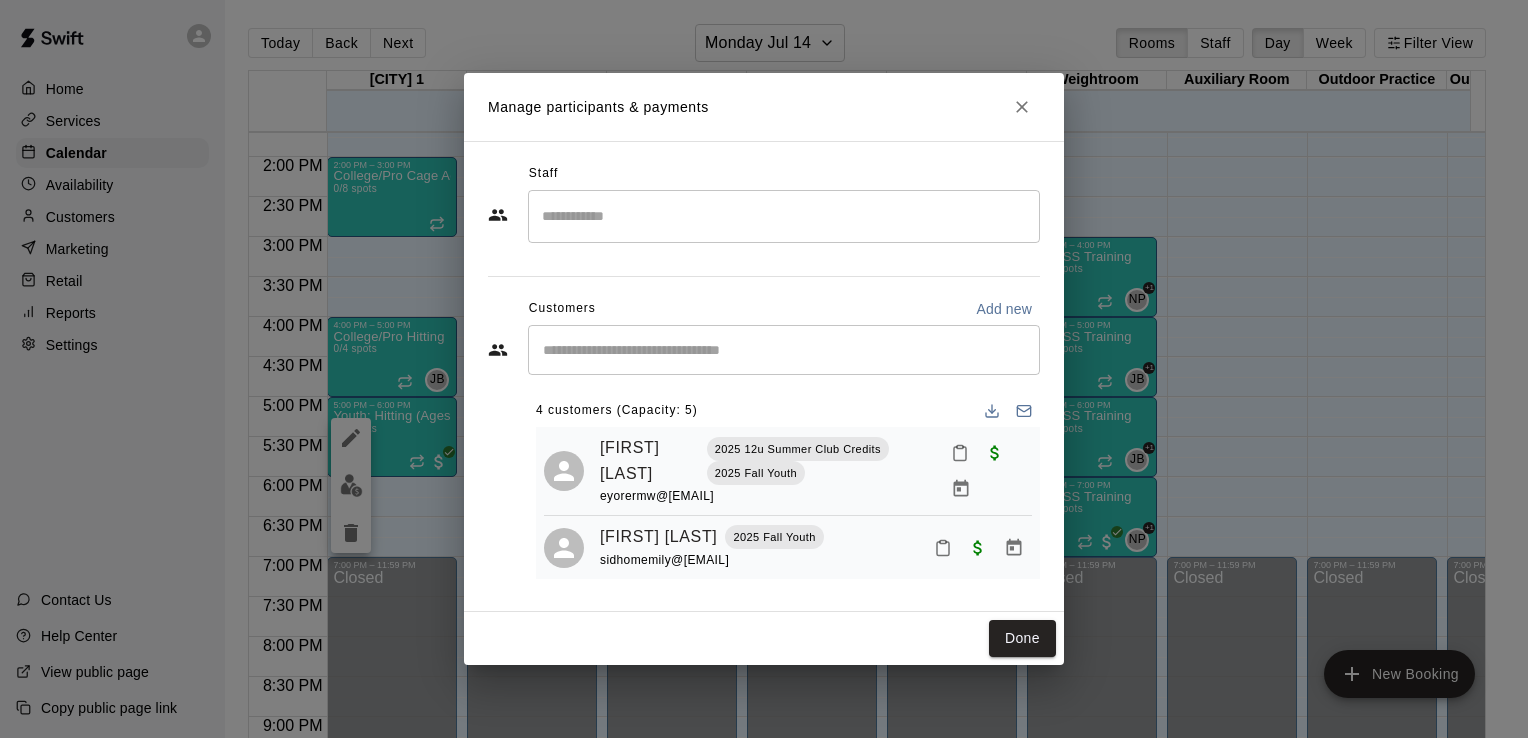 click at bounding box center (784, 216) 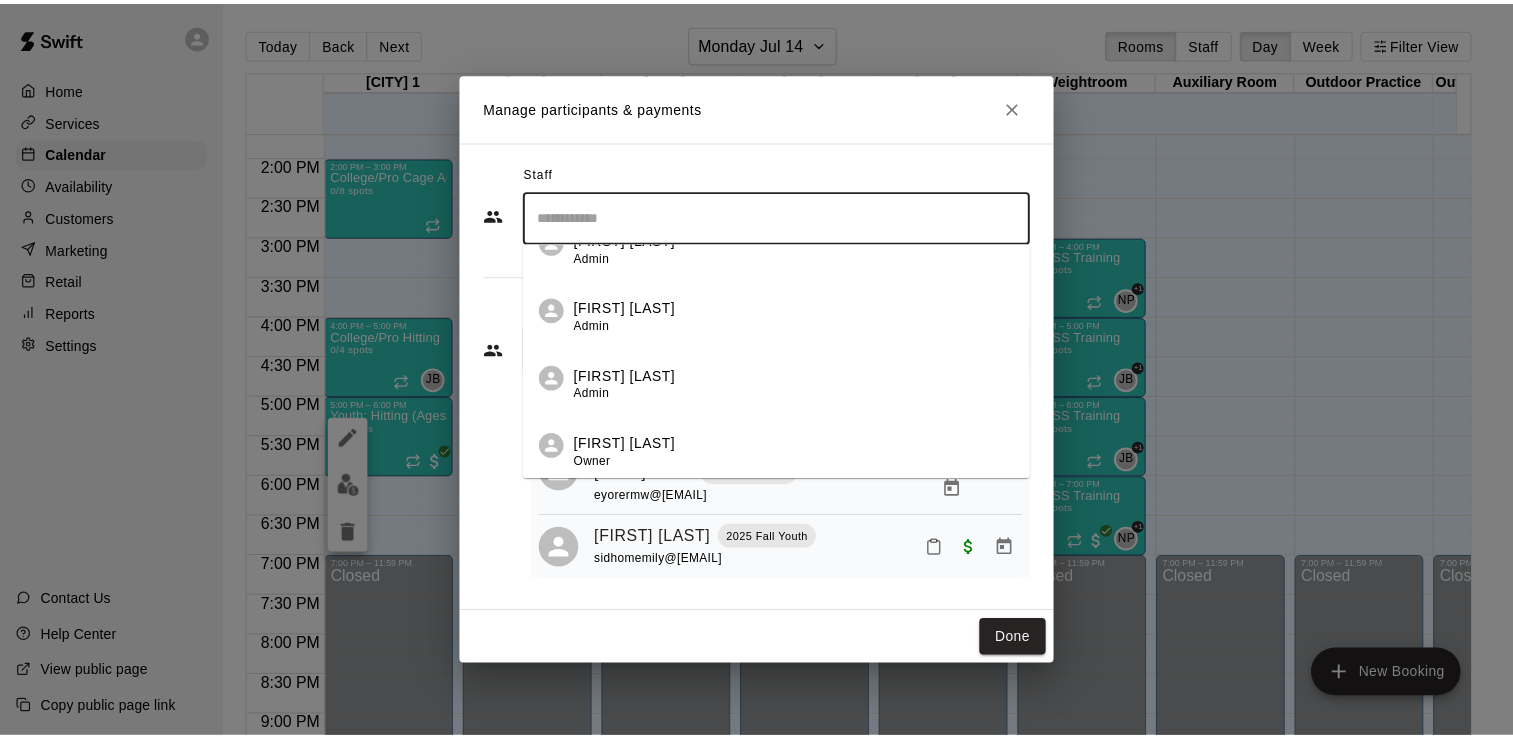 scroll, scrollTop: 0, scrollLeft: 0, axis: both 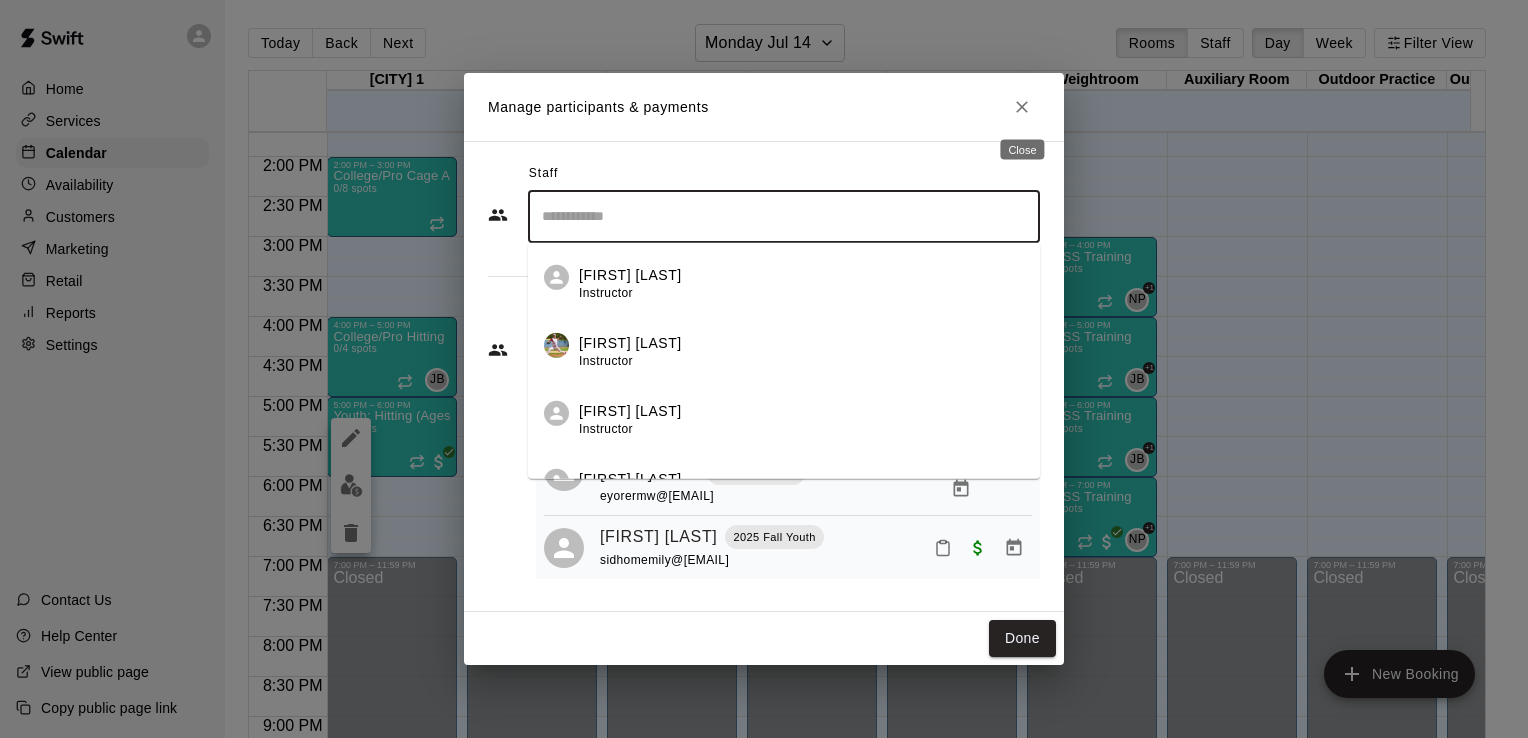 click 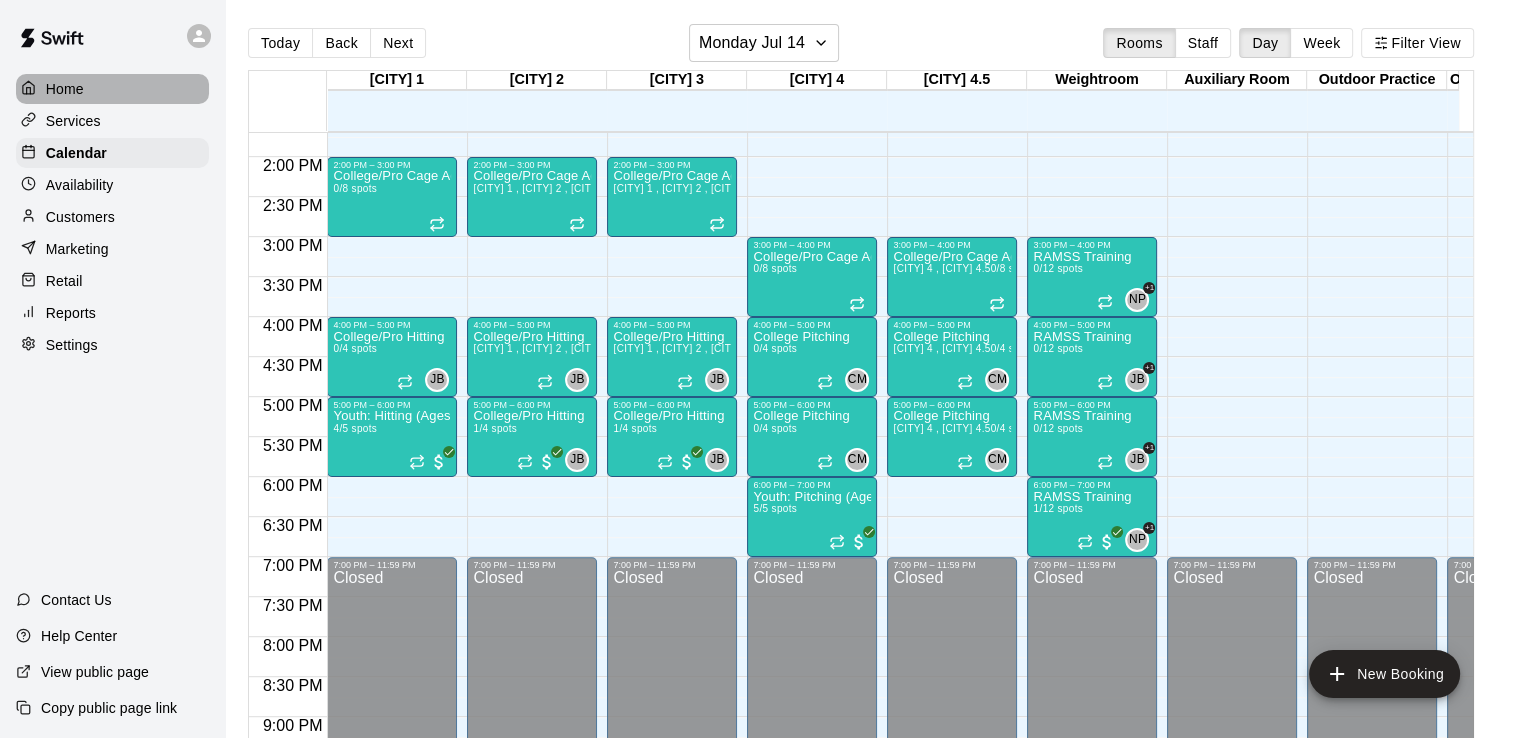 click on "Home" at bounding box center (65, 89) 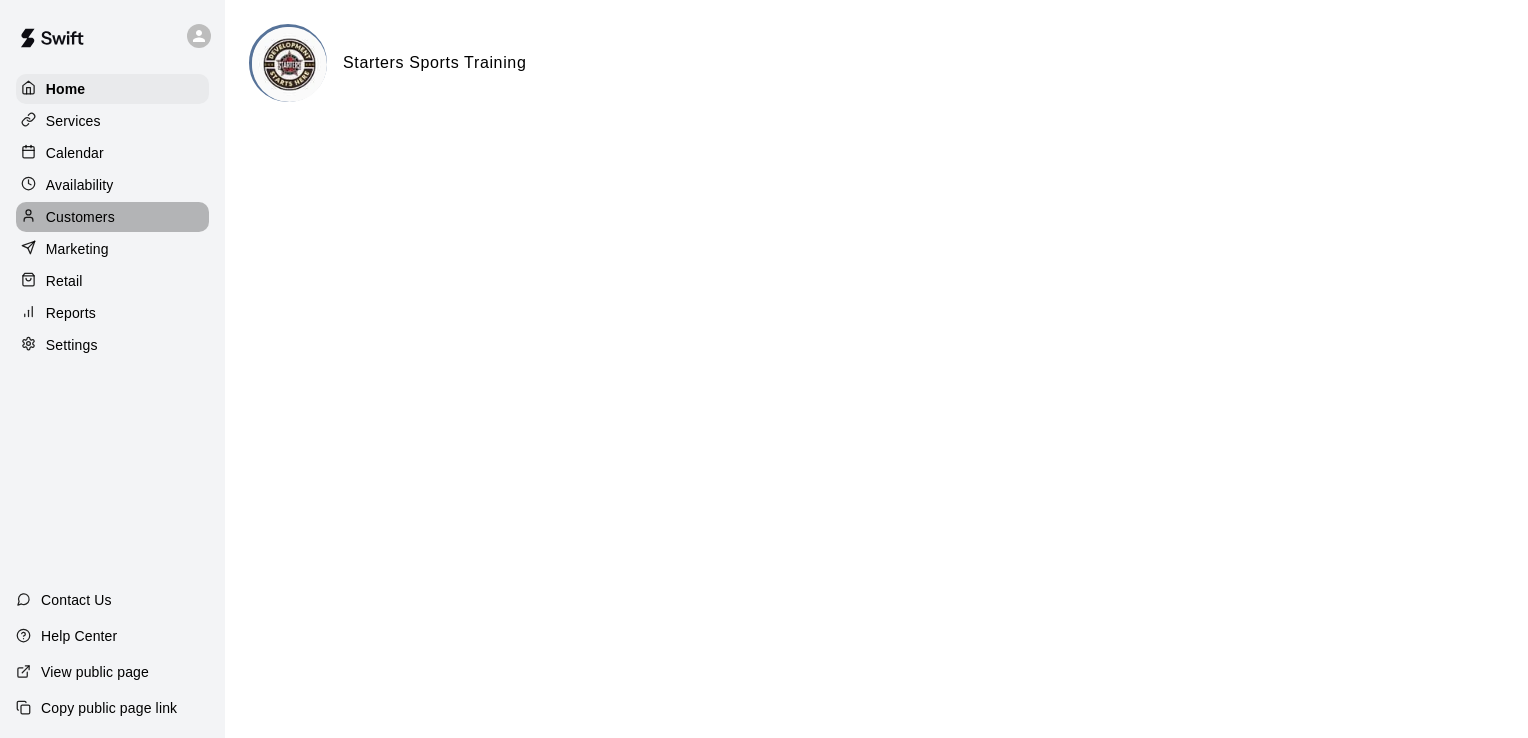 click on "Customers" at bounding box center (80, 217) 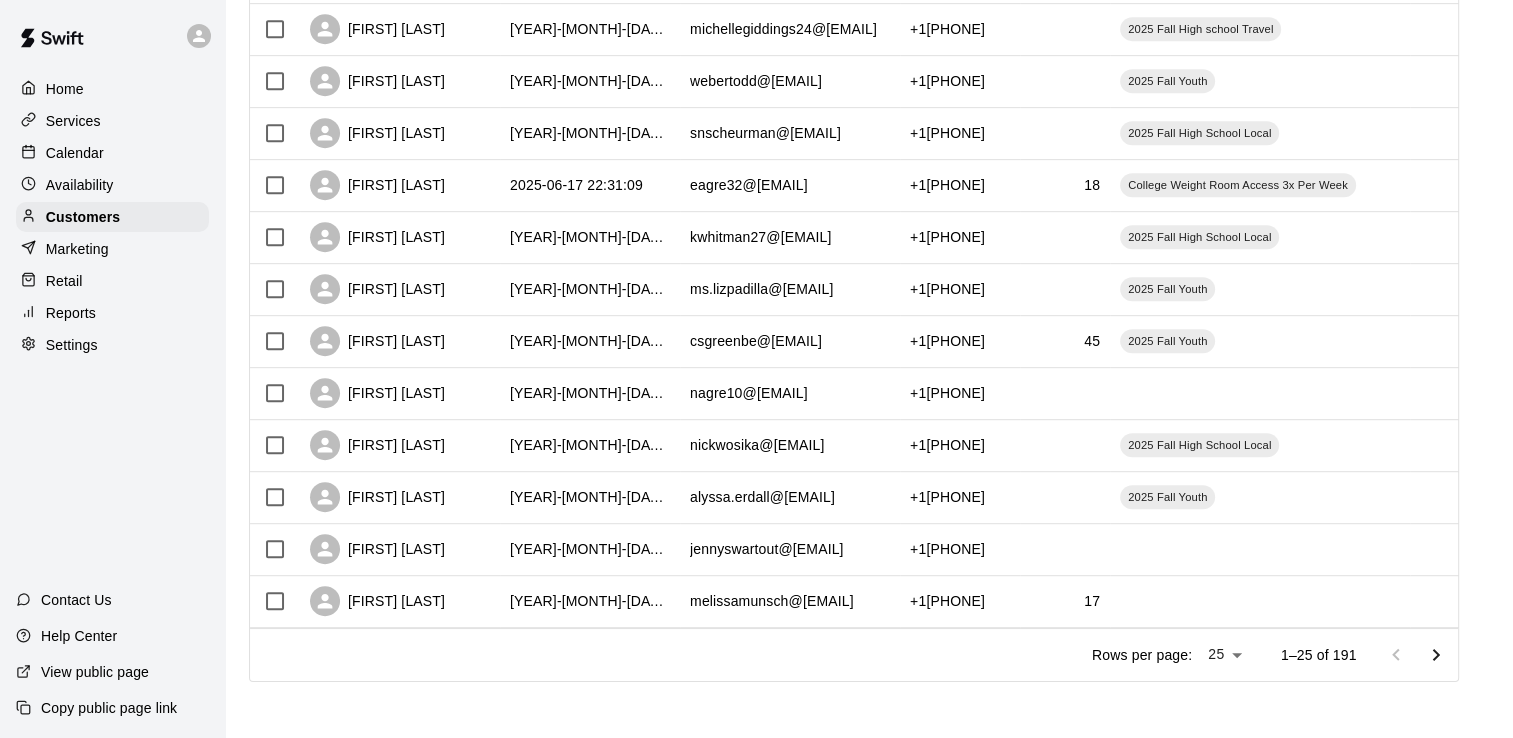 scroll, scrollTop: 968, scrollLeft: 0, axis: vertical 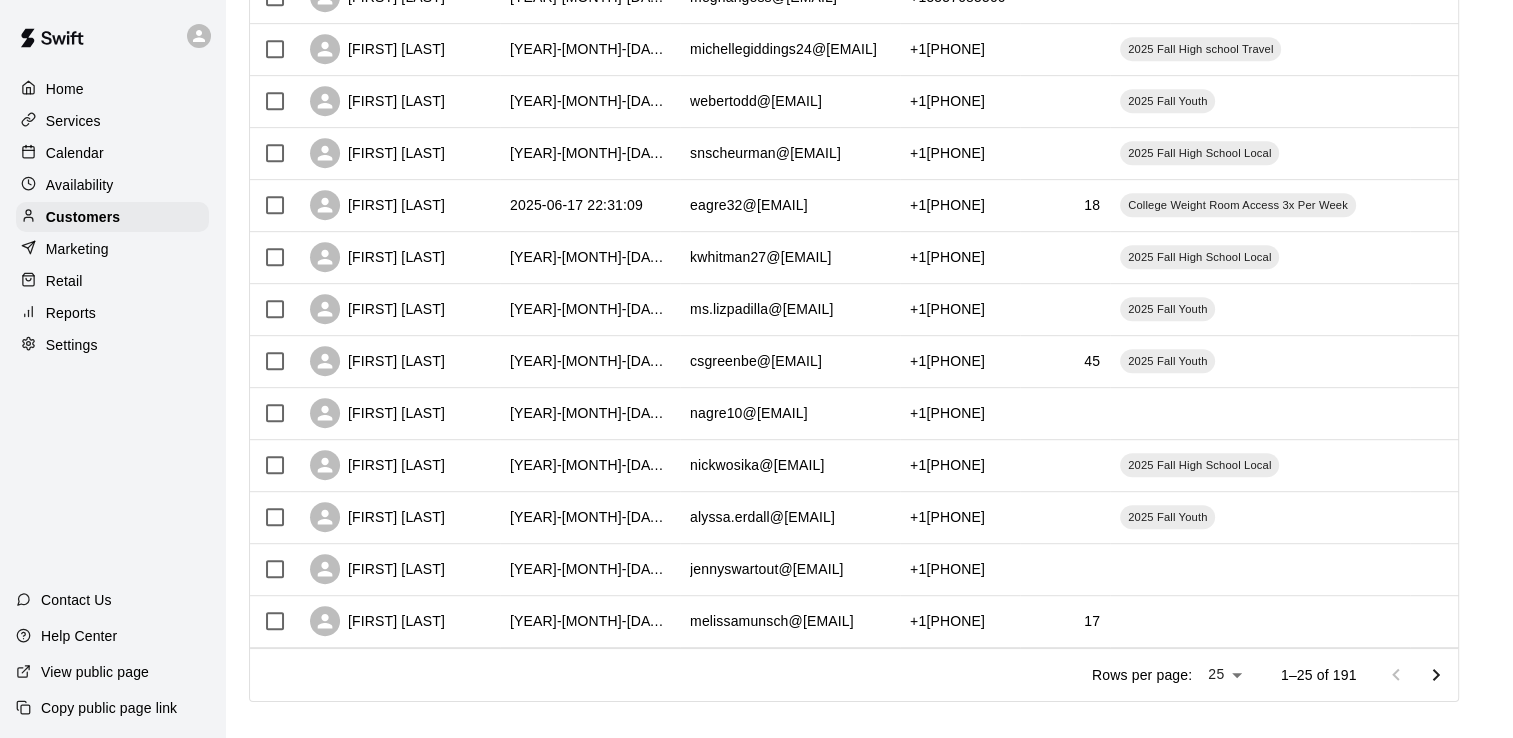 click on "Settings" at bounding box center [72, 345] 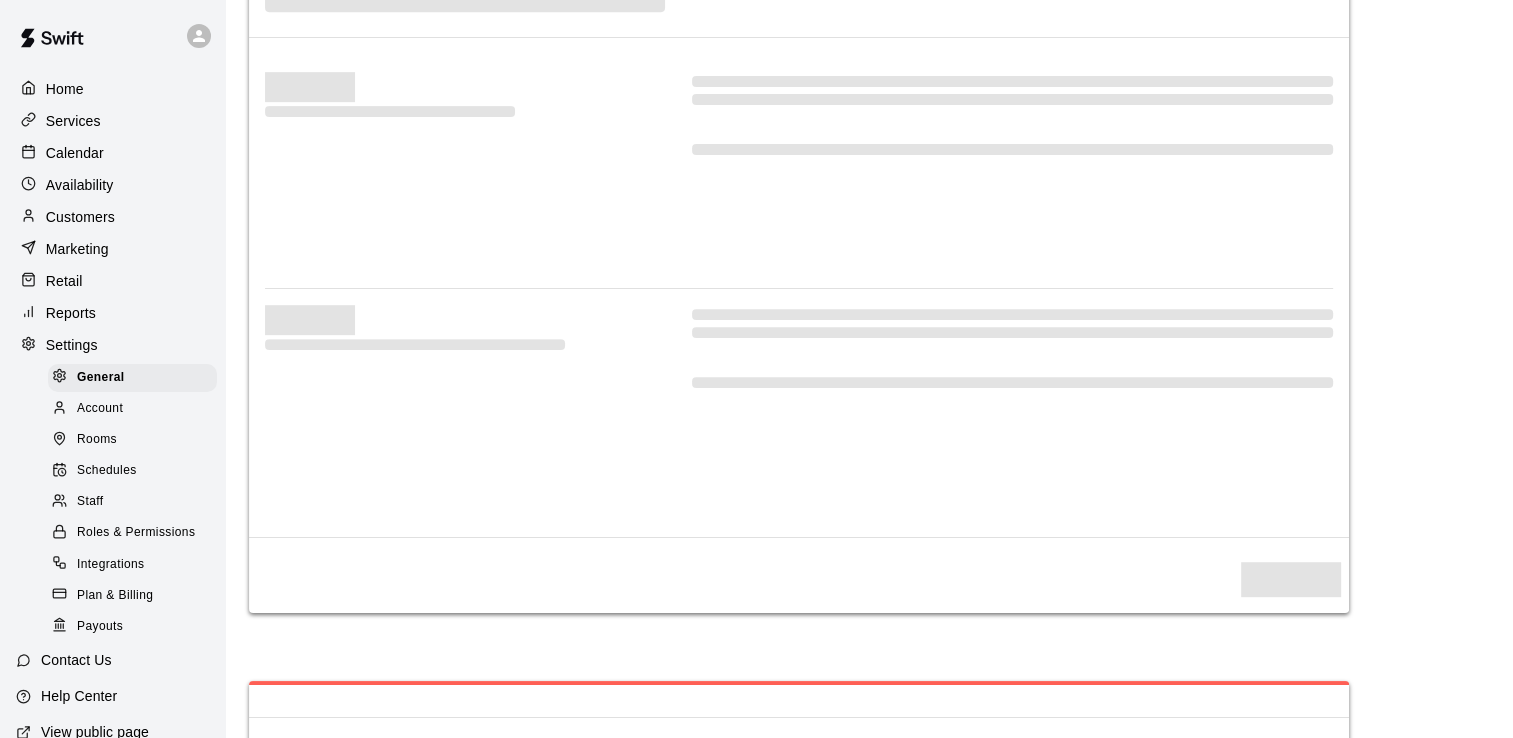 scroll, scrollTop: 0, scrollLeft: 0, axis: both 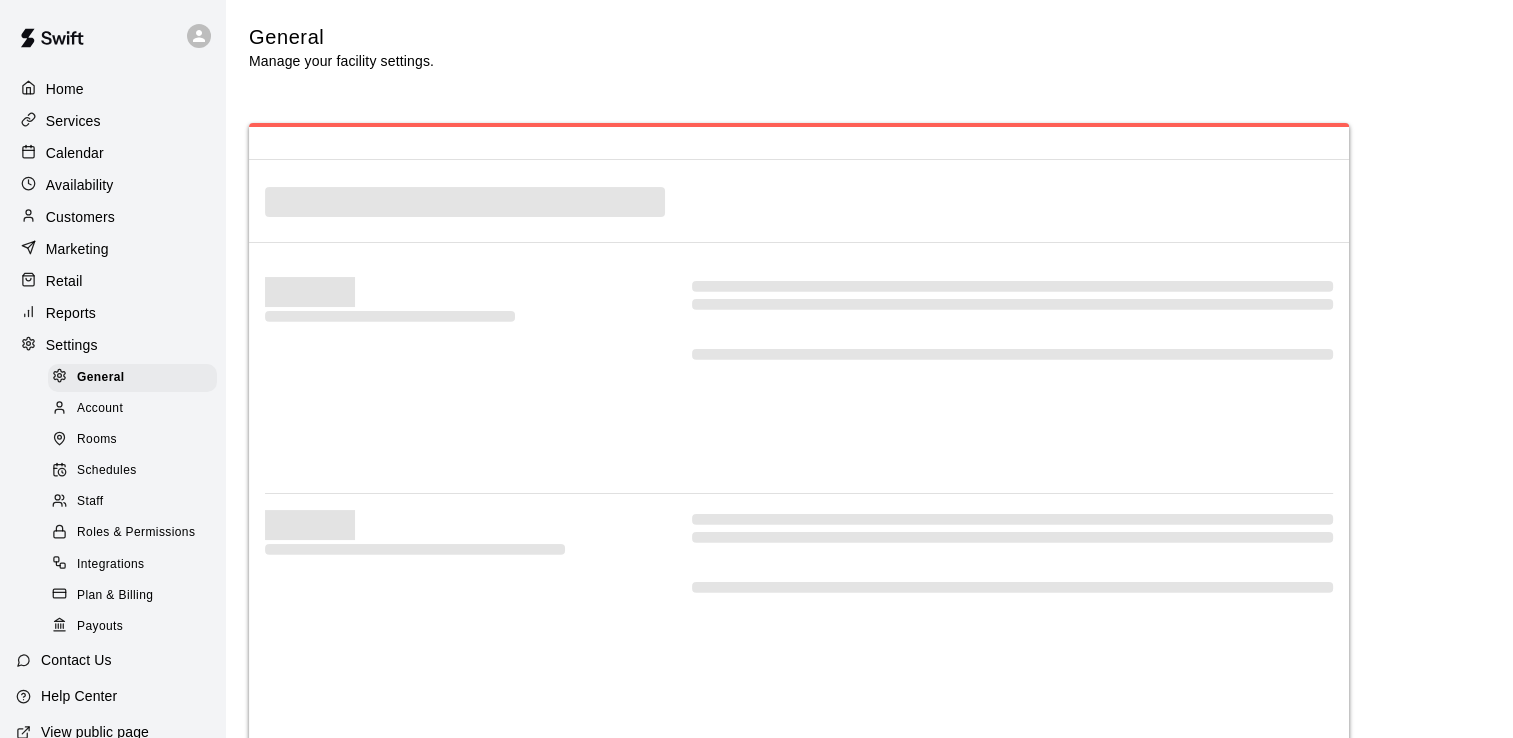 select on "**" 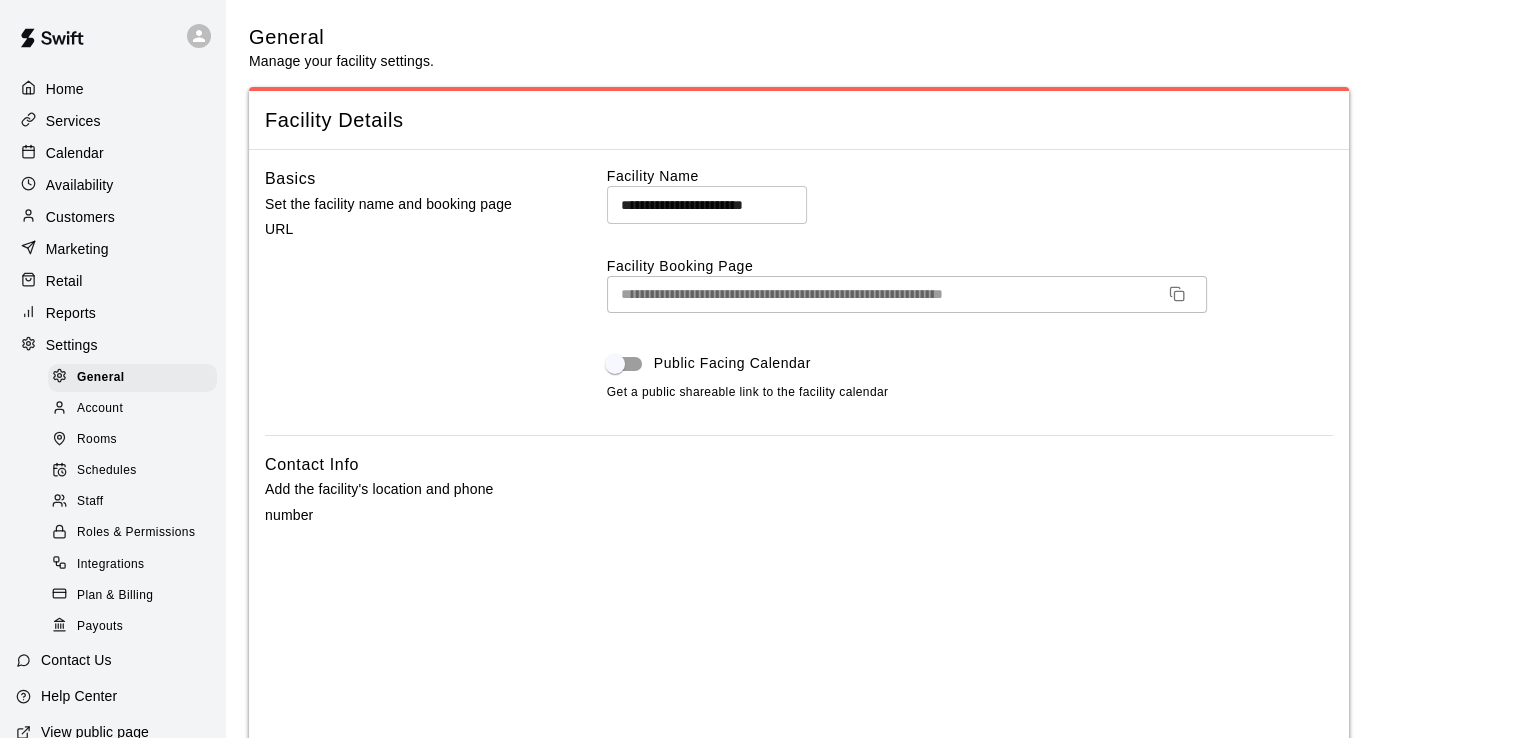 click on "Staff" at bounding box center (90, 502) 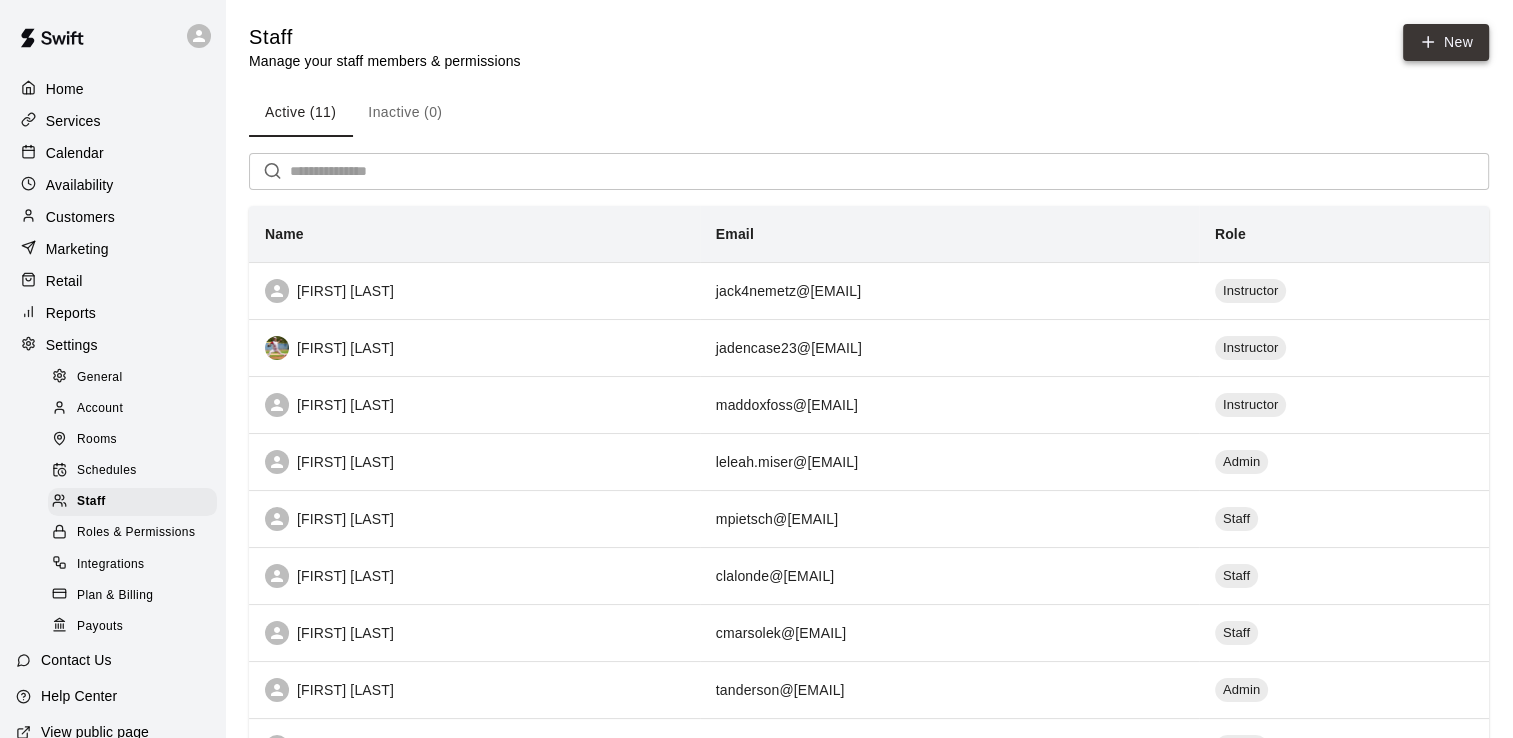 click 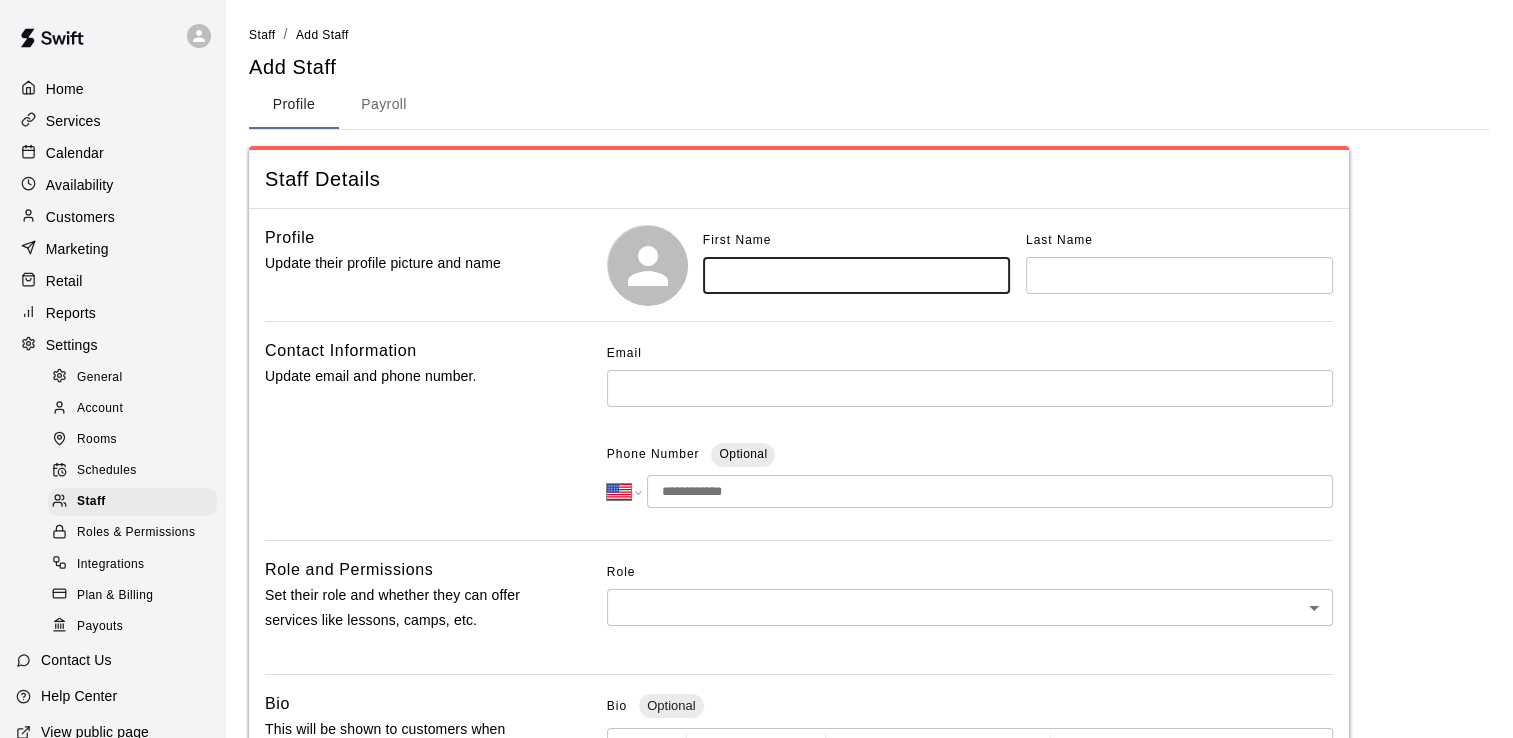 click at bounding box center (856, 275) 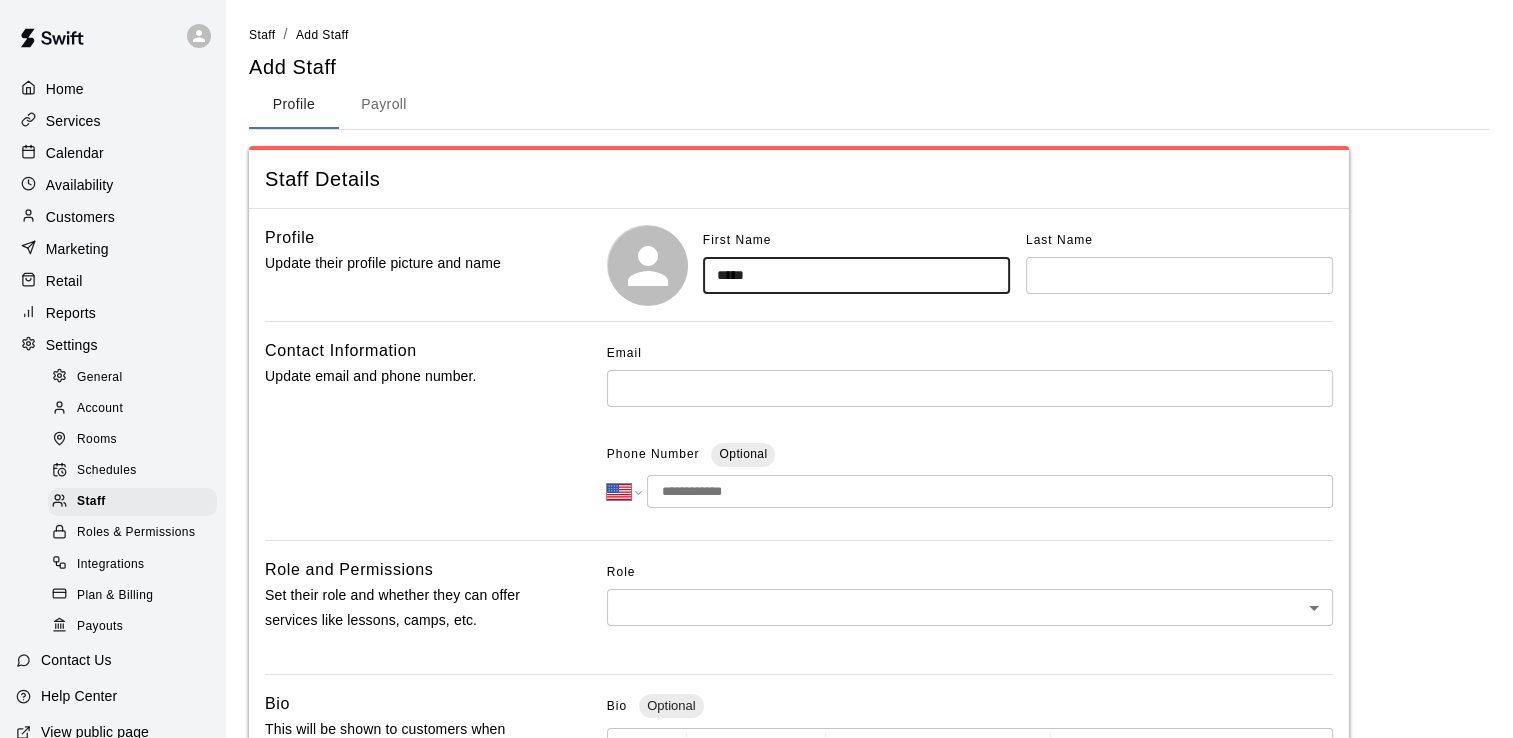 type on "*****" 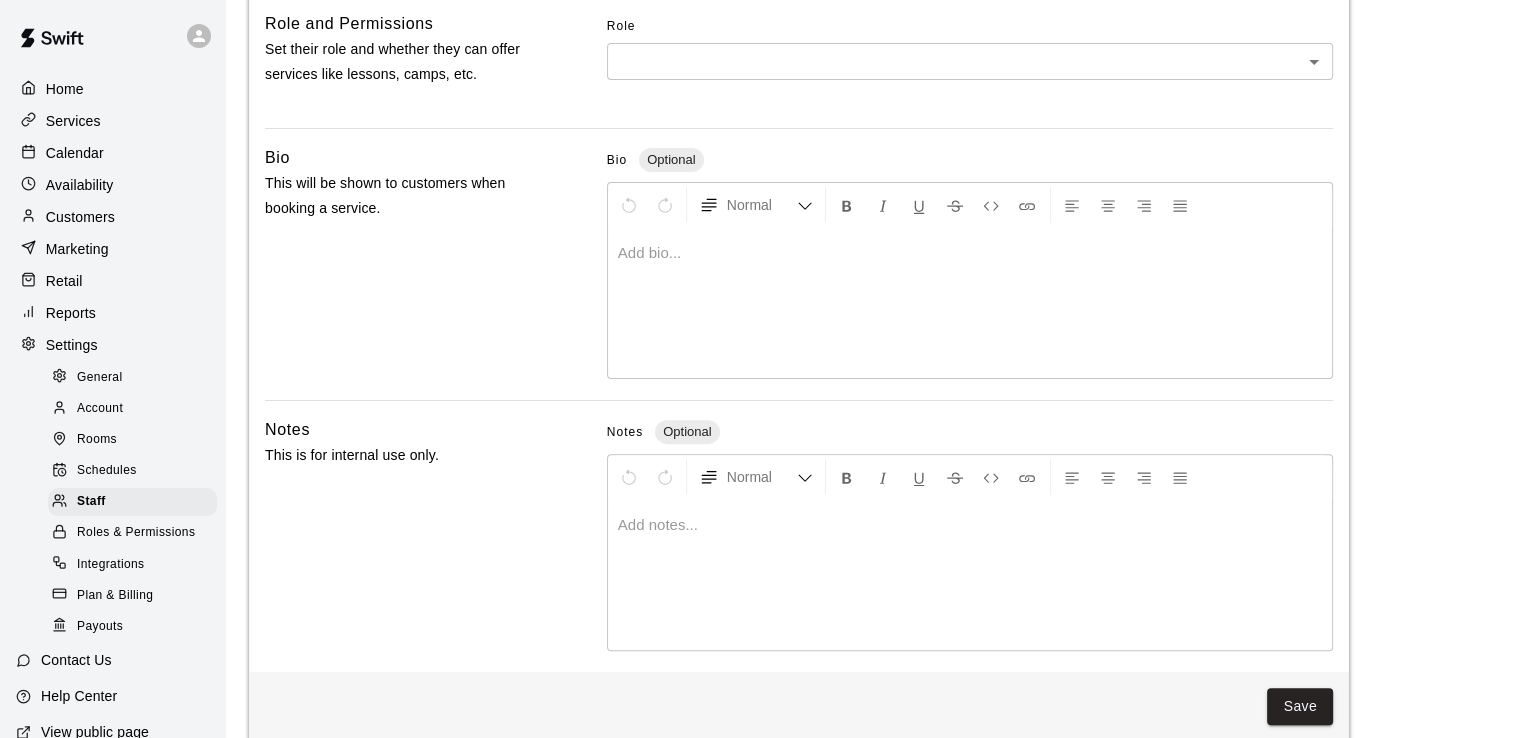 scroll, scrollTop: 571, scrollLeft: 0, axis: vertical 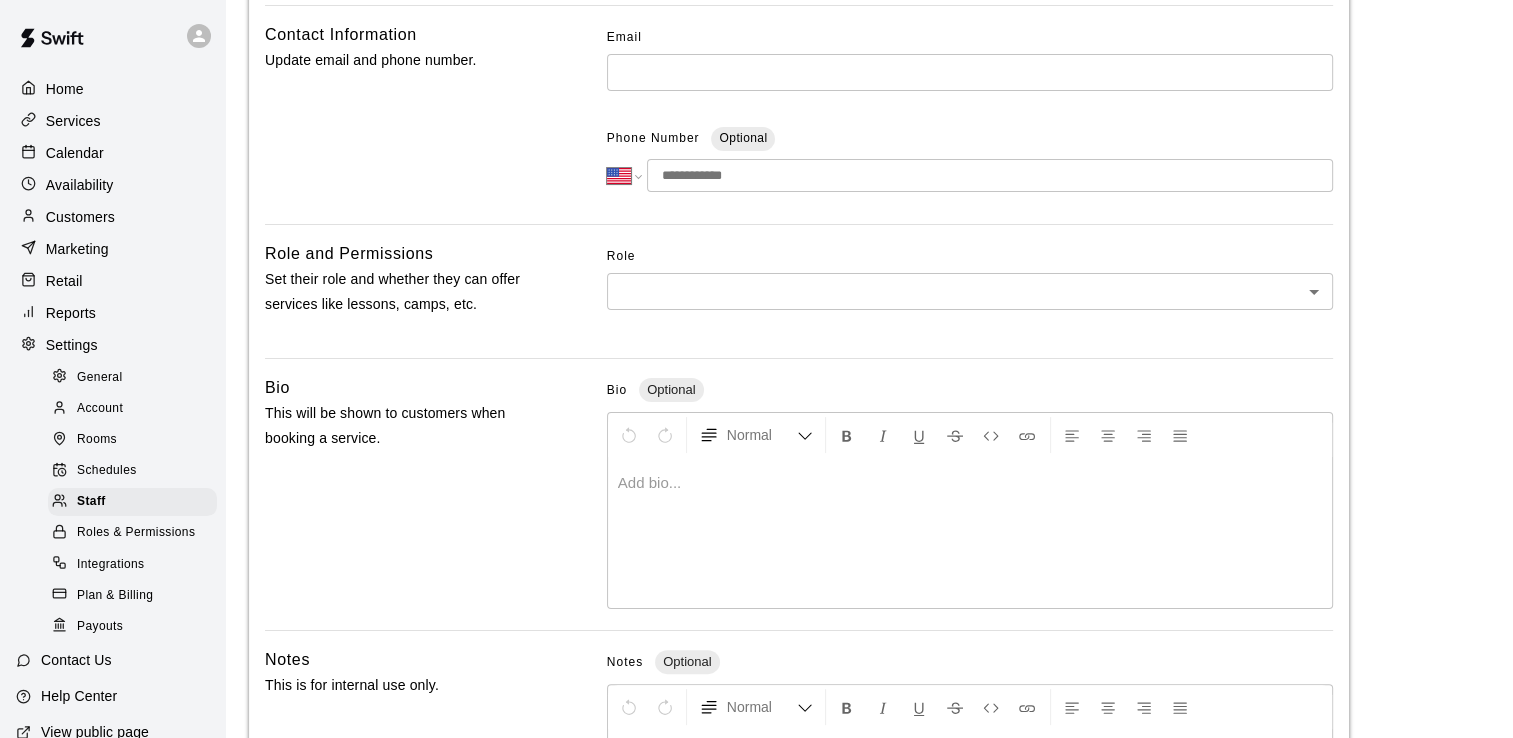 type on "*********" 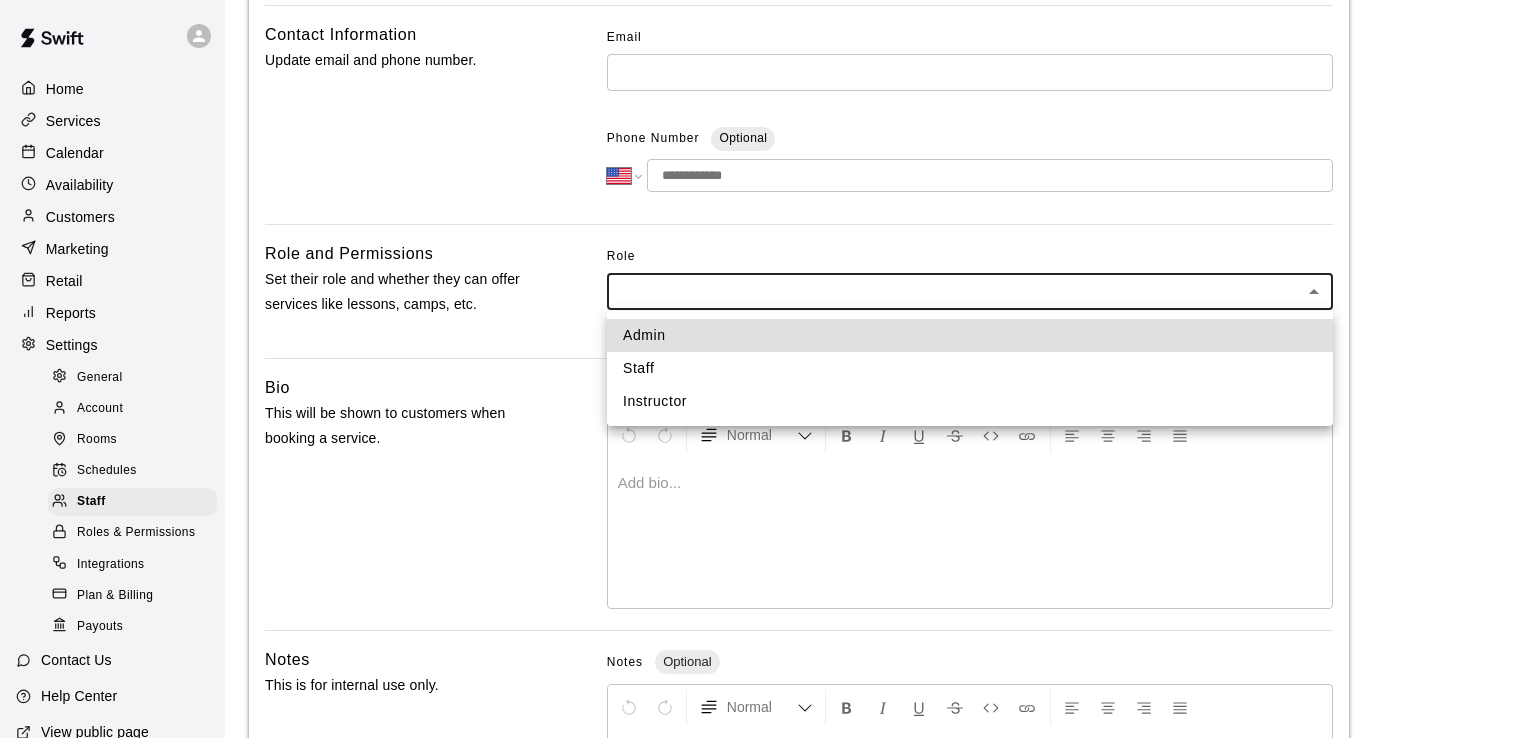 click on "Instructor" at bounding box center [970, 401] 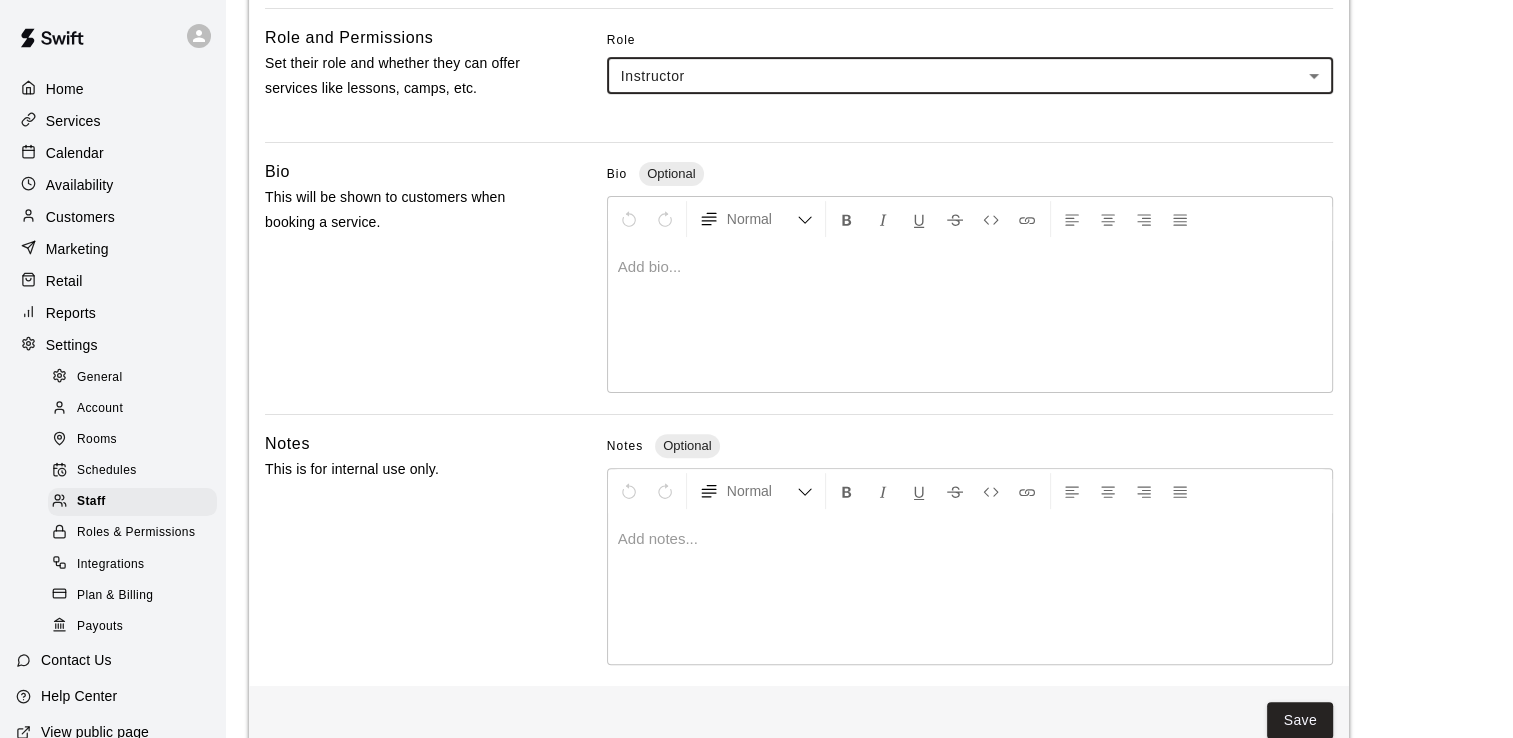 scroll, scrollTop: 571, scrollLeft: 0, axis: vertical 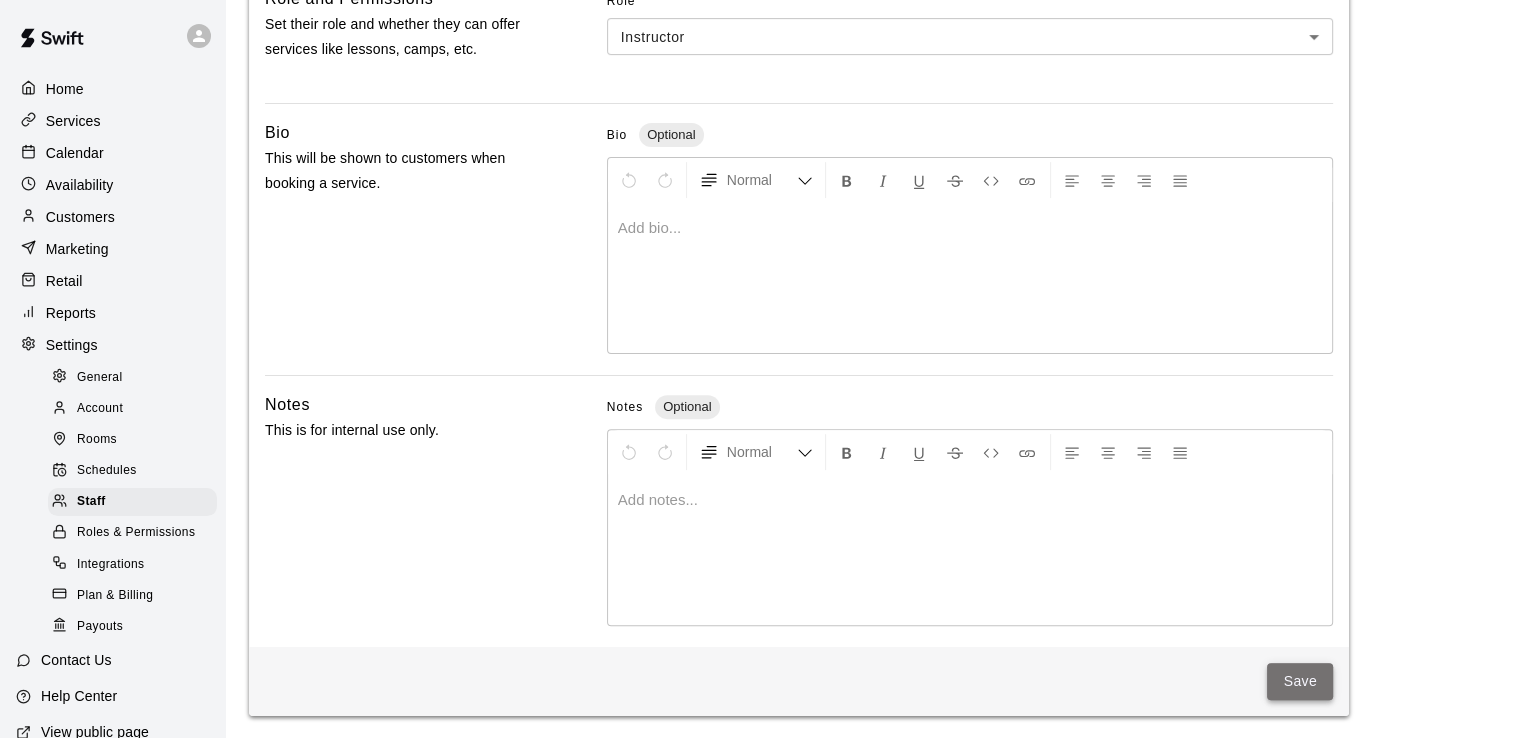 click on "Save" at bounding box center (1300, 681) 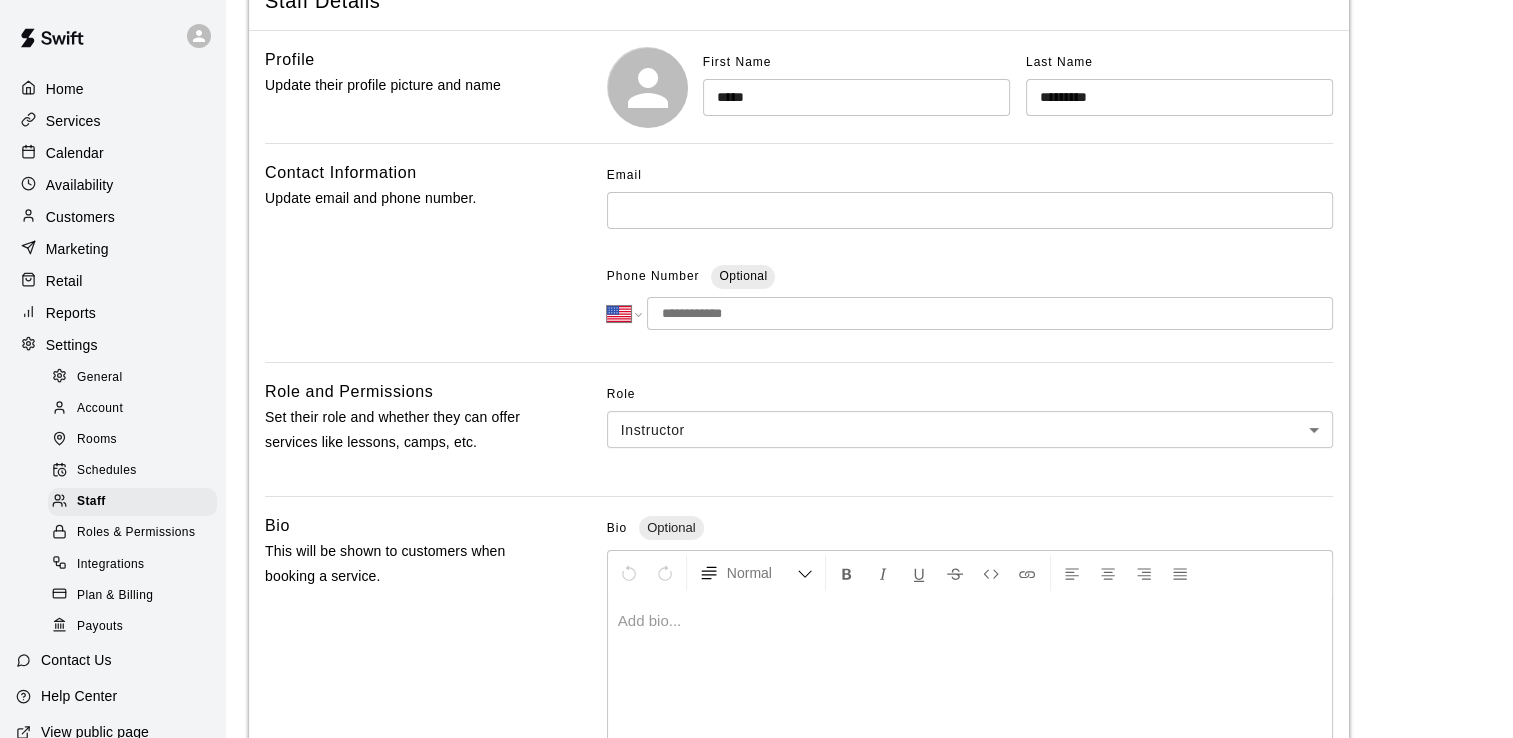 scroll, scrollTop: 0, scrollLeft: 0, axis: both 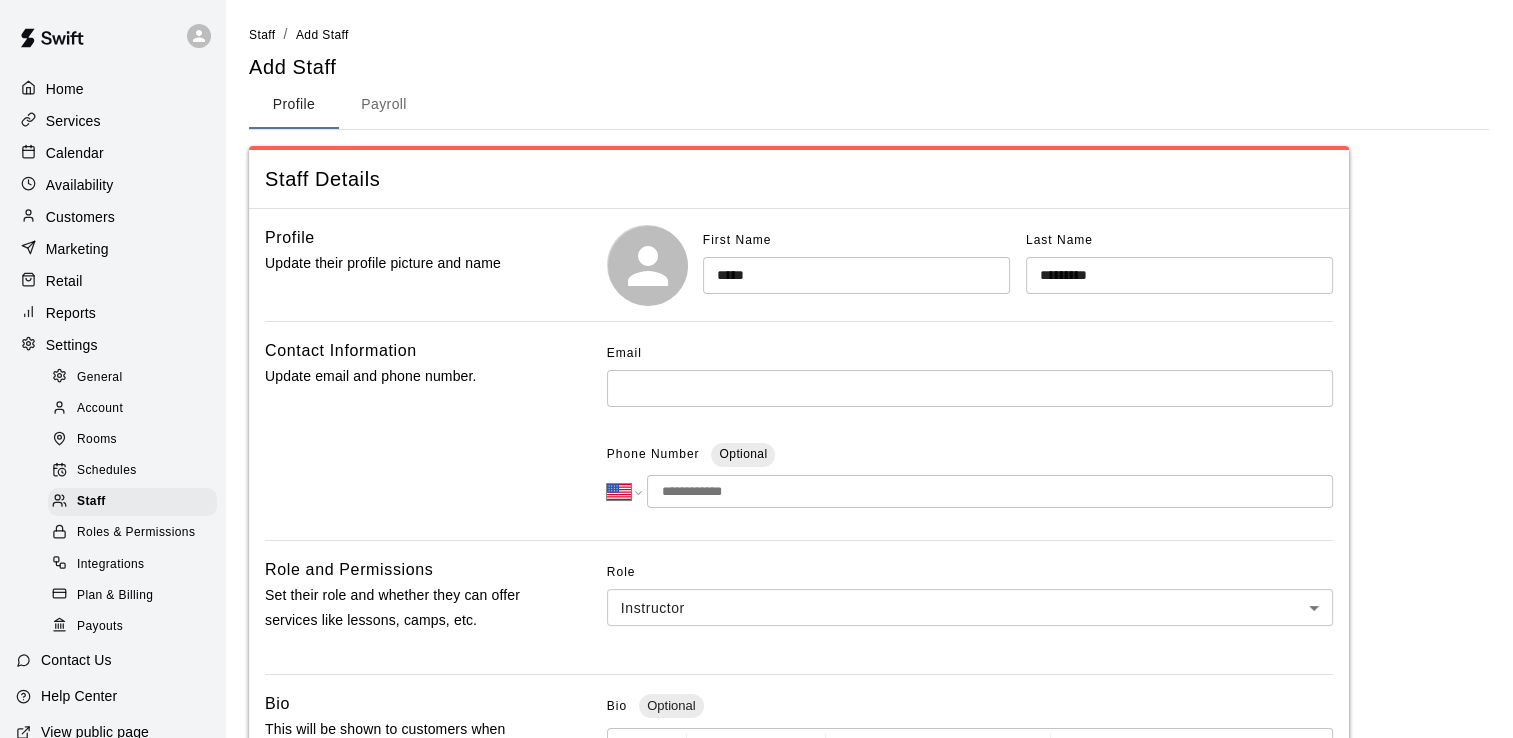 click on "Payroll" at bounding box center (384, 105) 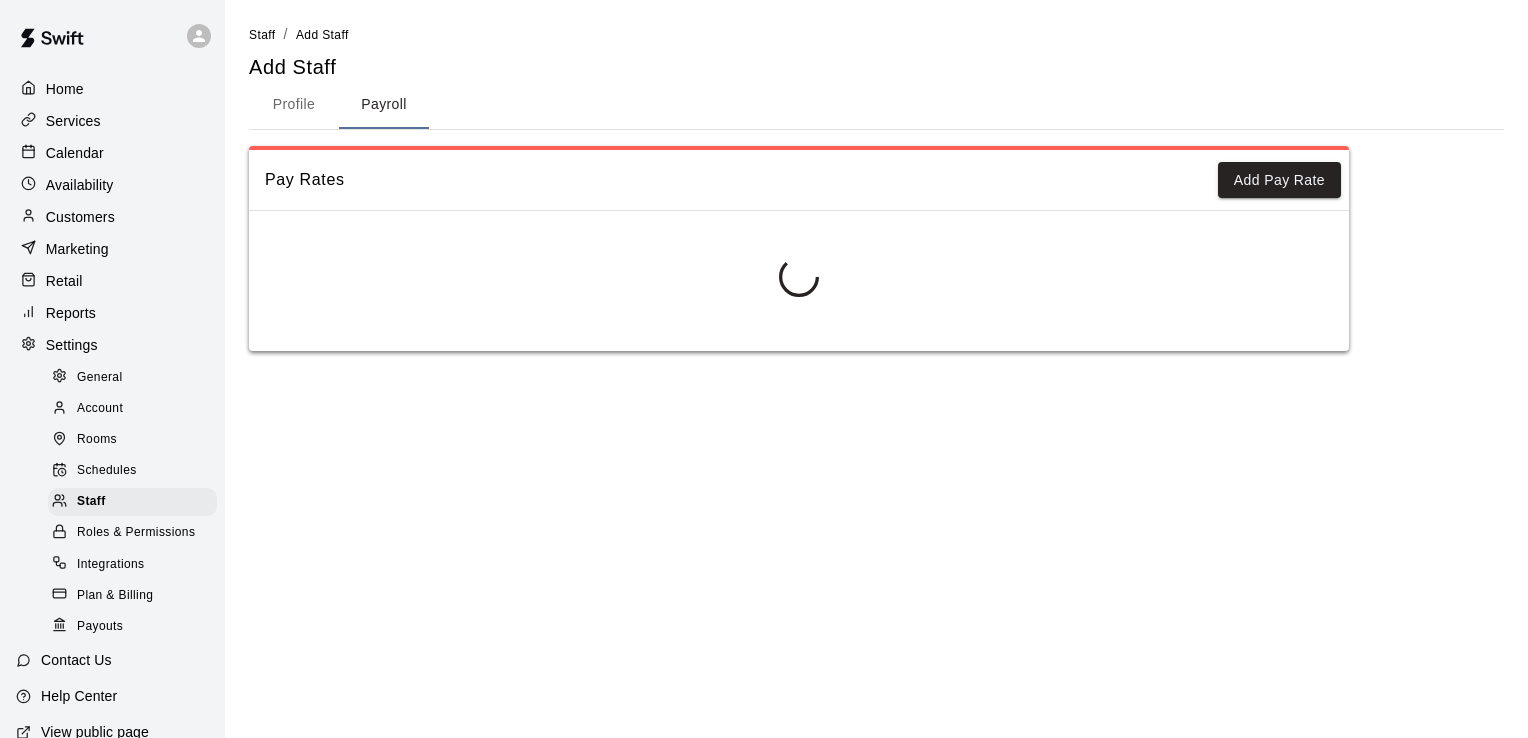click on "Profile" at bounding box center [294, 105] 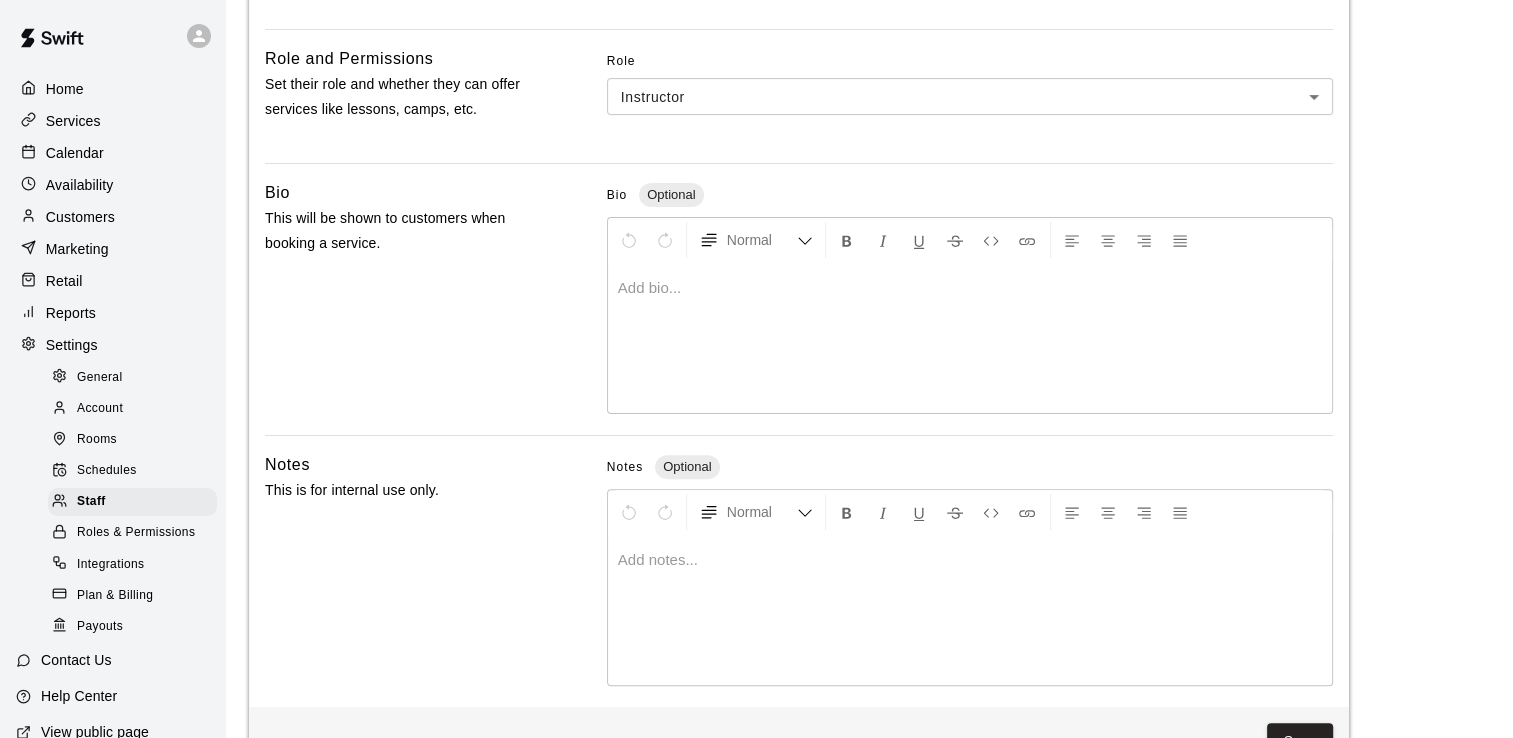 scroll, scrollTop: 571, scrollLeft: 0, axis: vertical 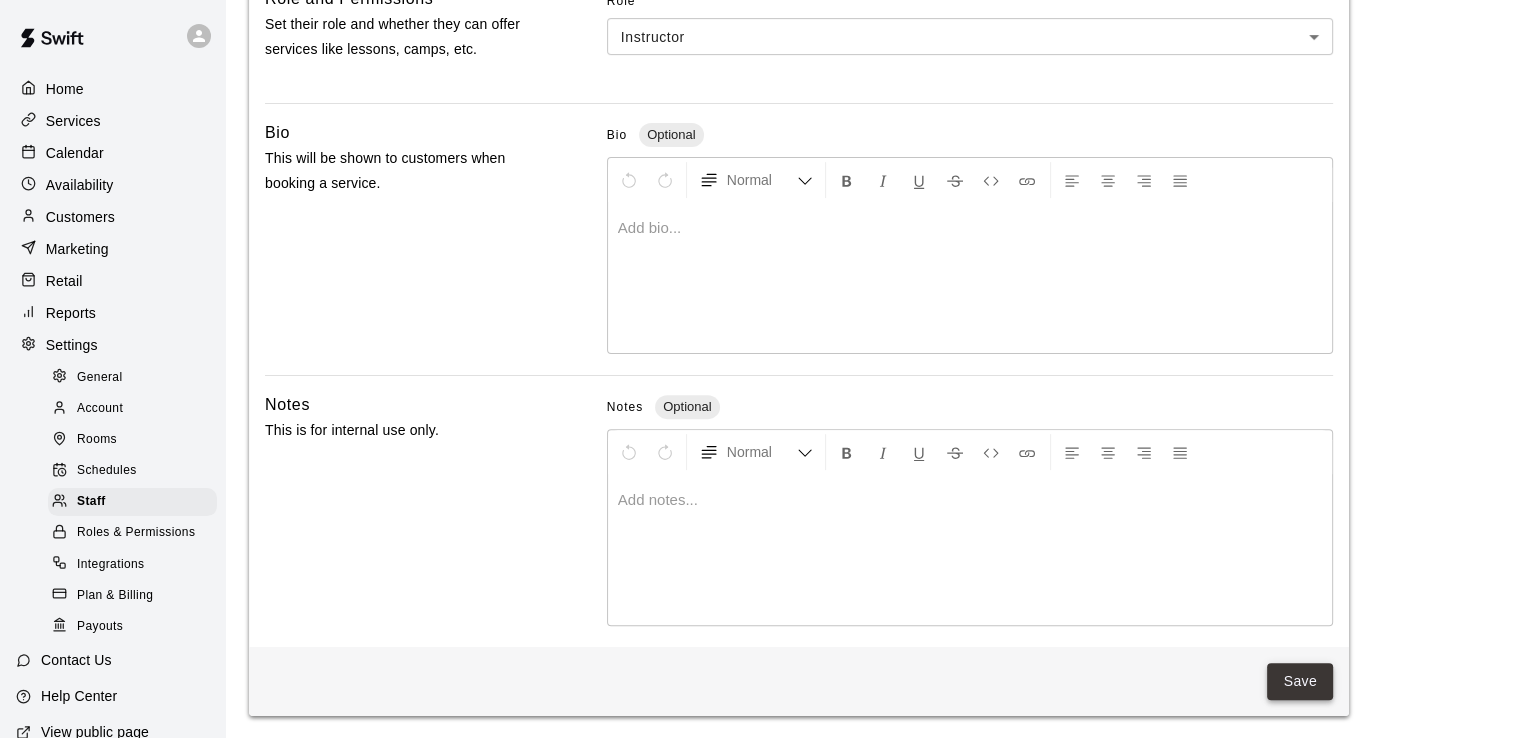 click on "Save" at bounding box center [1300, 681] 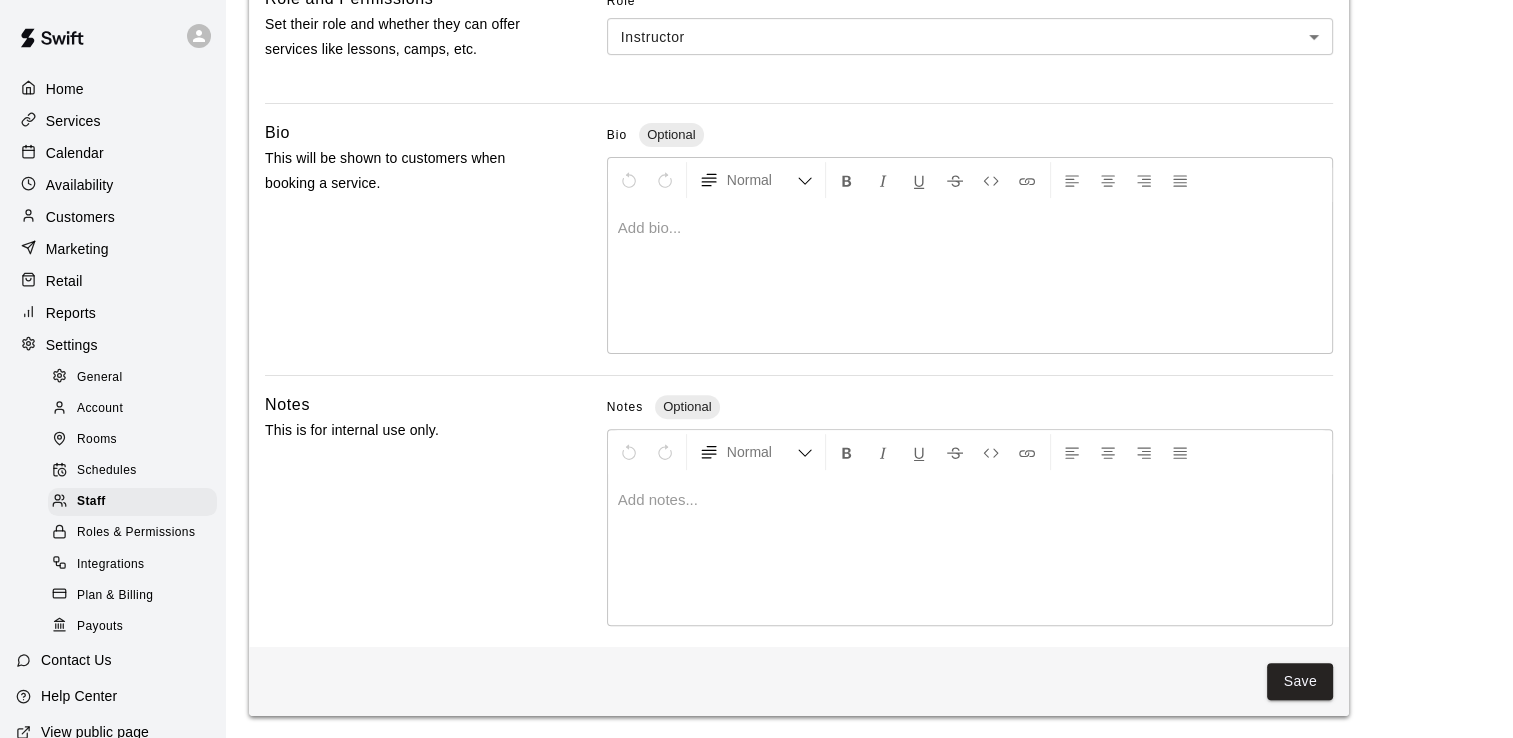 click on "Calendar" at bounding box center [75, 153] 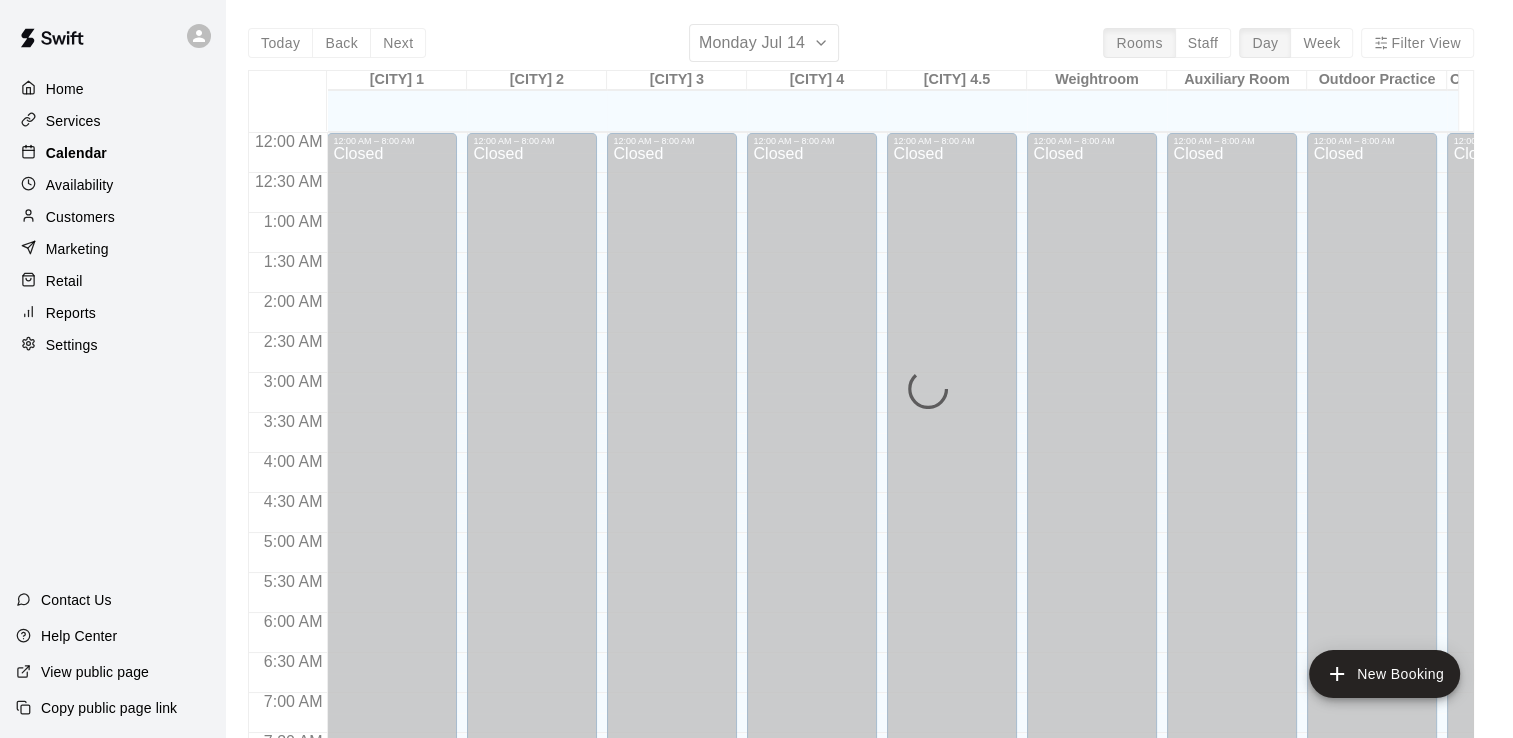 scroll, scrollTop: 999, scrollLeft: 0, axis: vertical 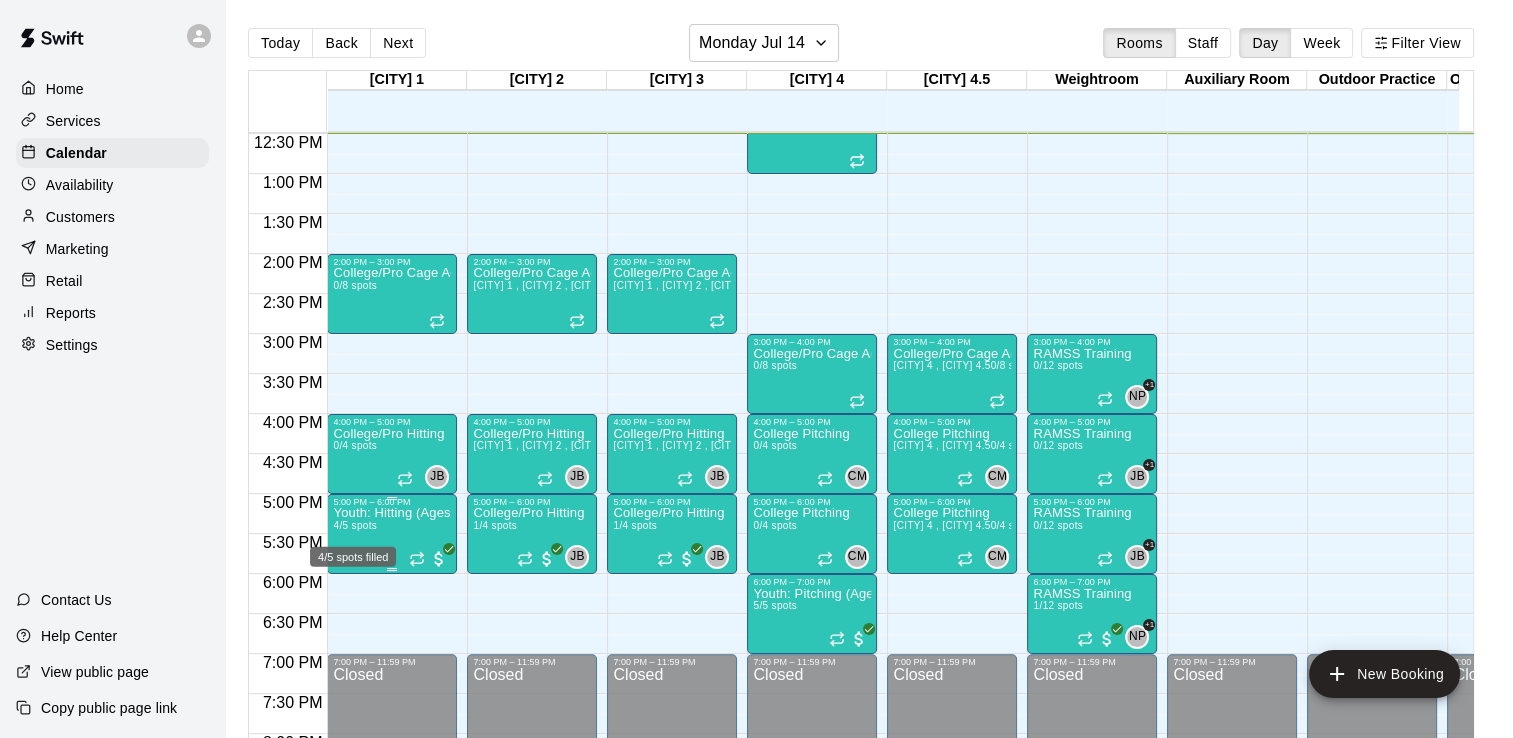 click on "4/5 spots filled" at bounding box center [353, 551] 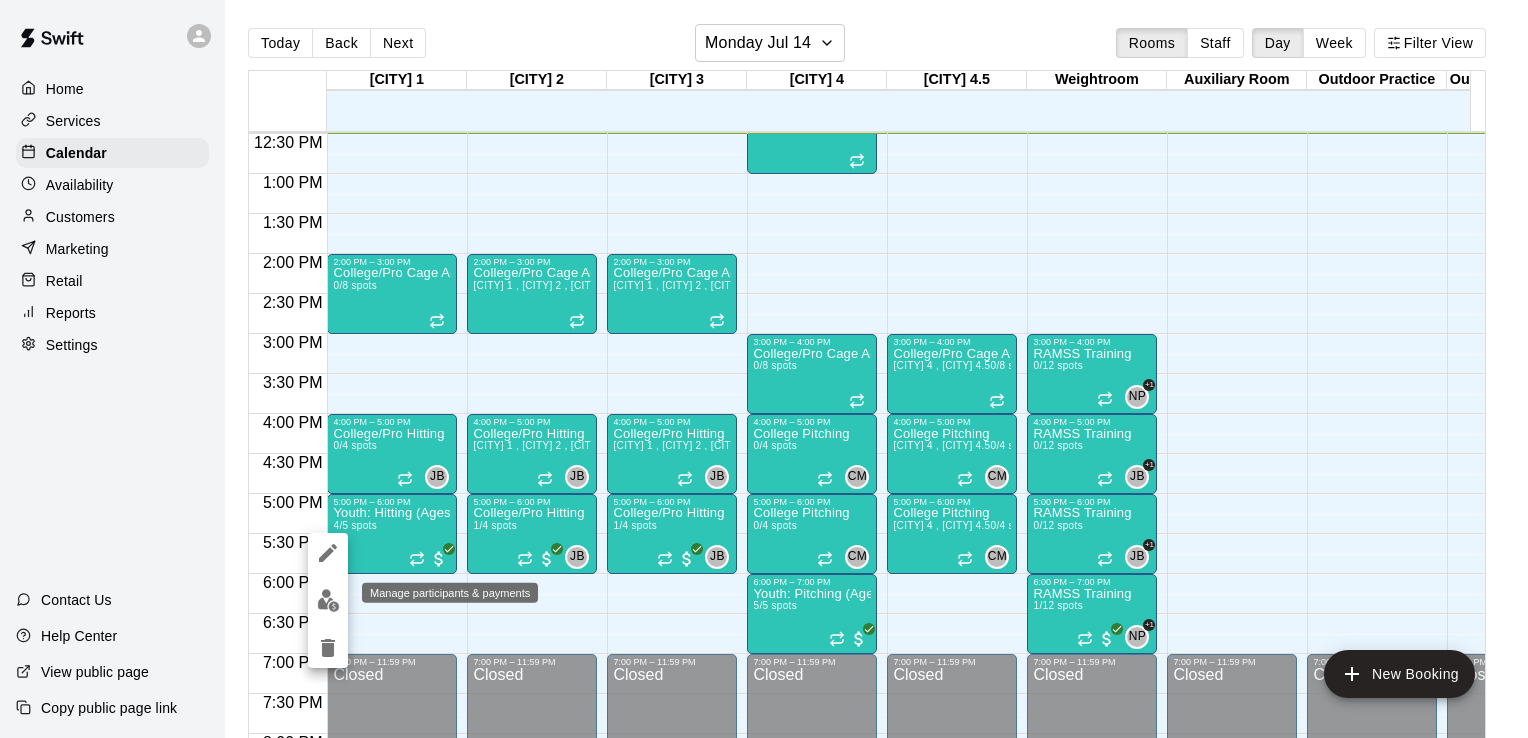 click at bounding box center (328, 600) 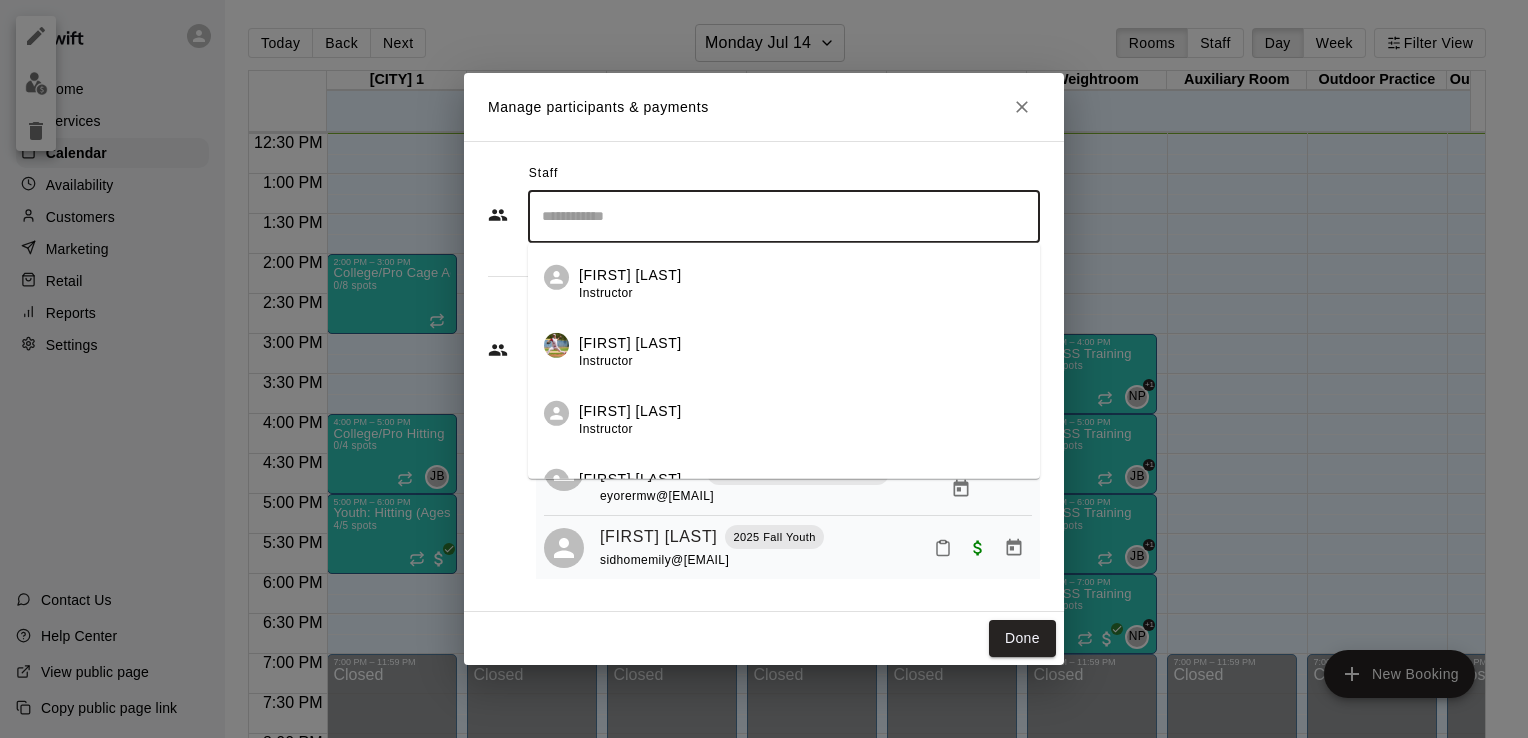 click at bounding box center [784, 216] 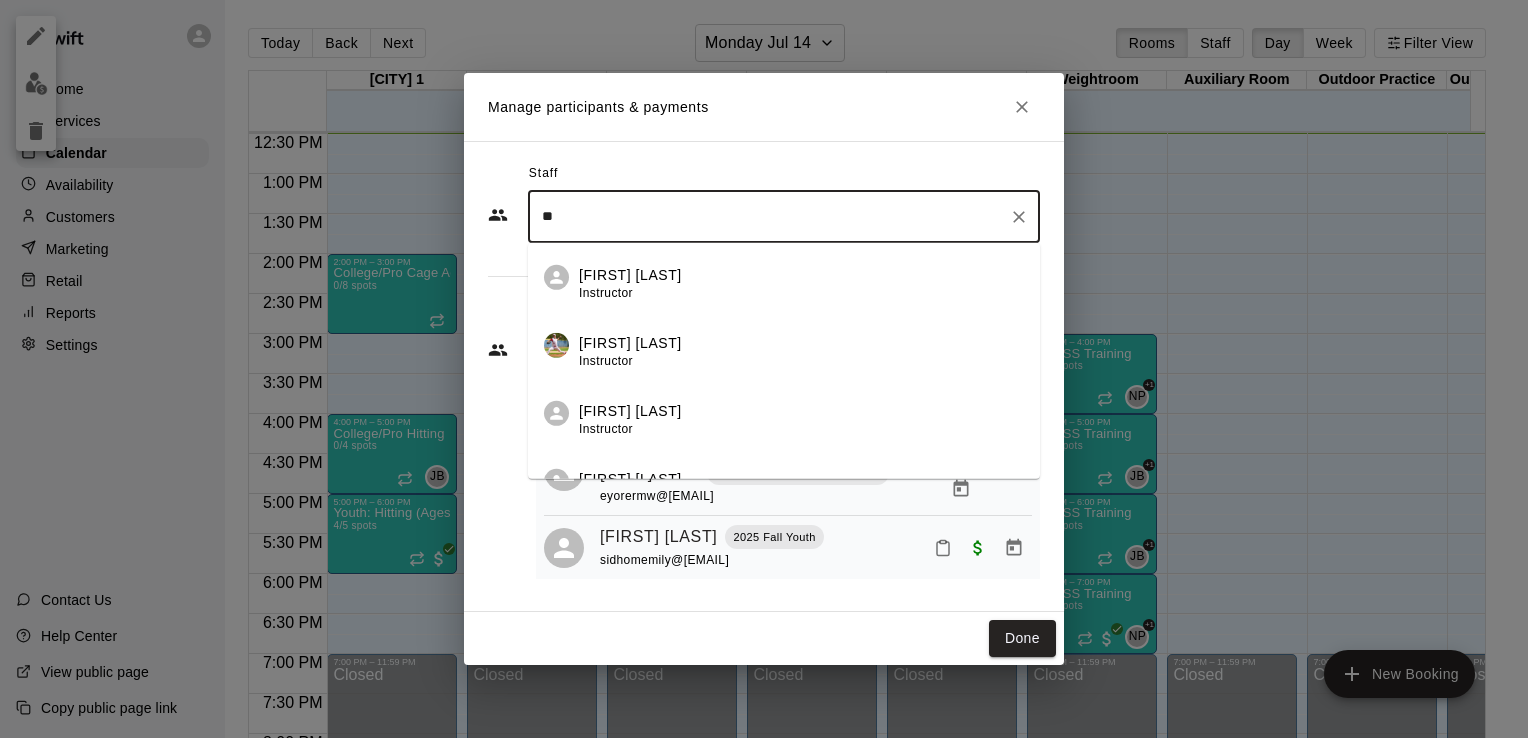 type on "*" 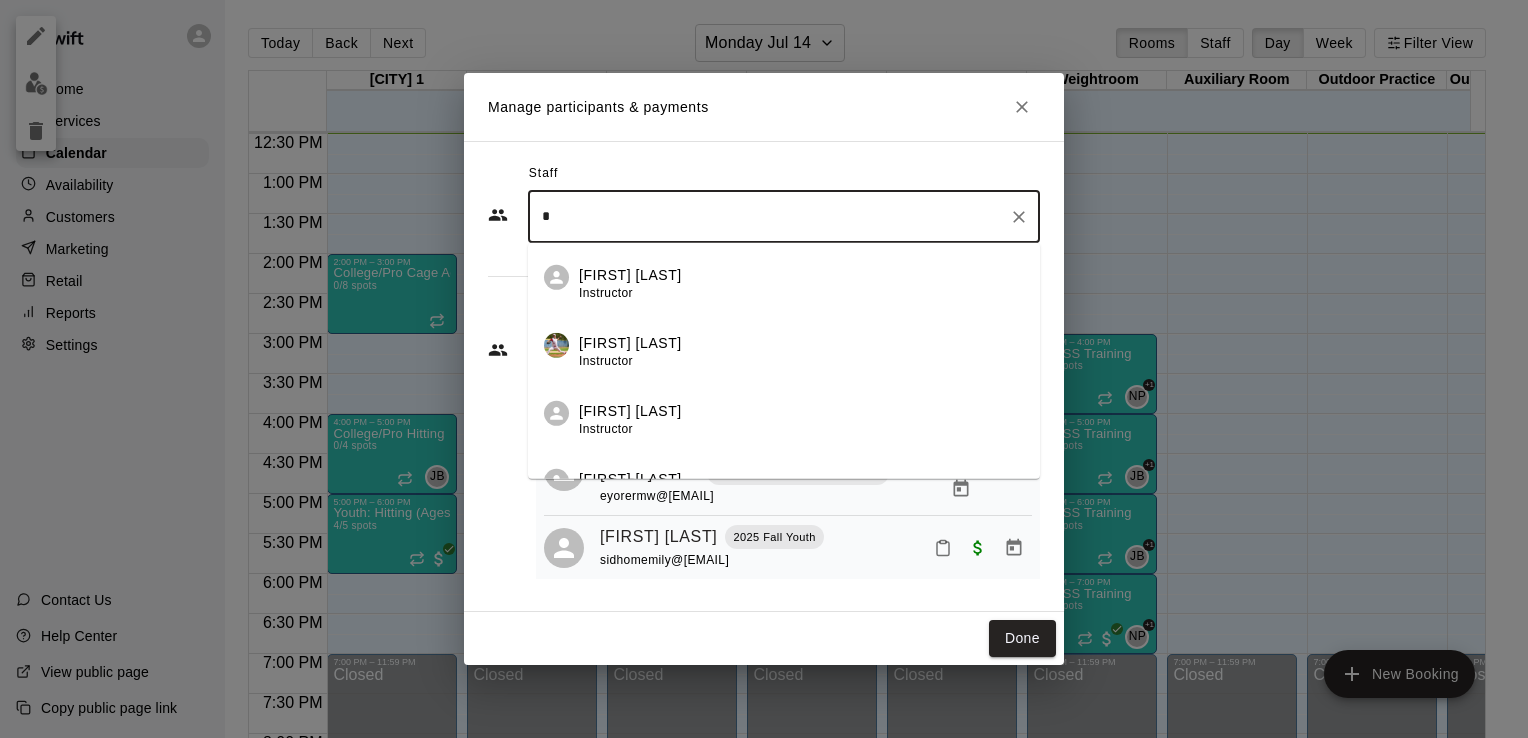 type 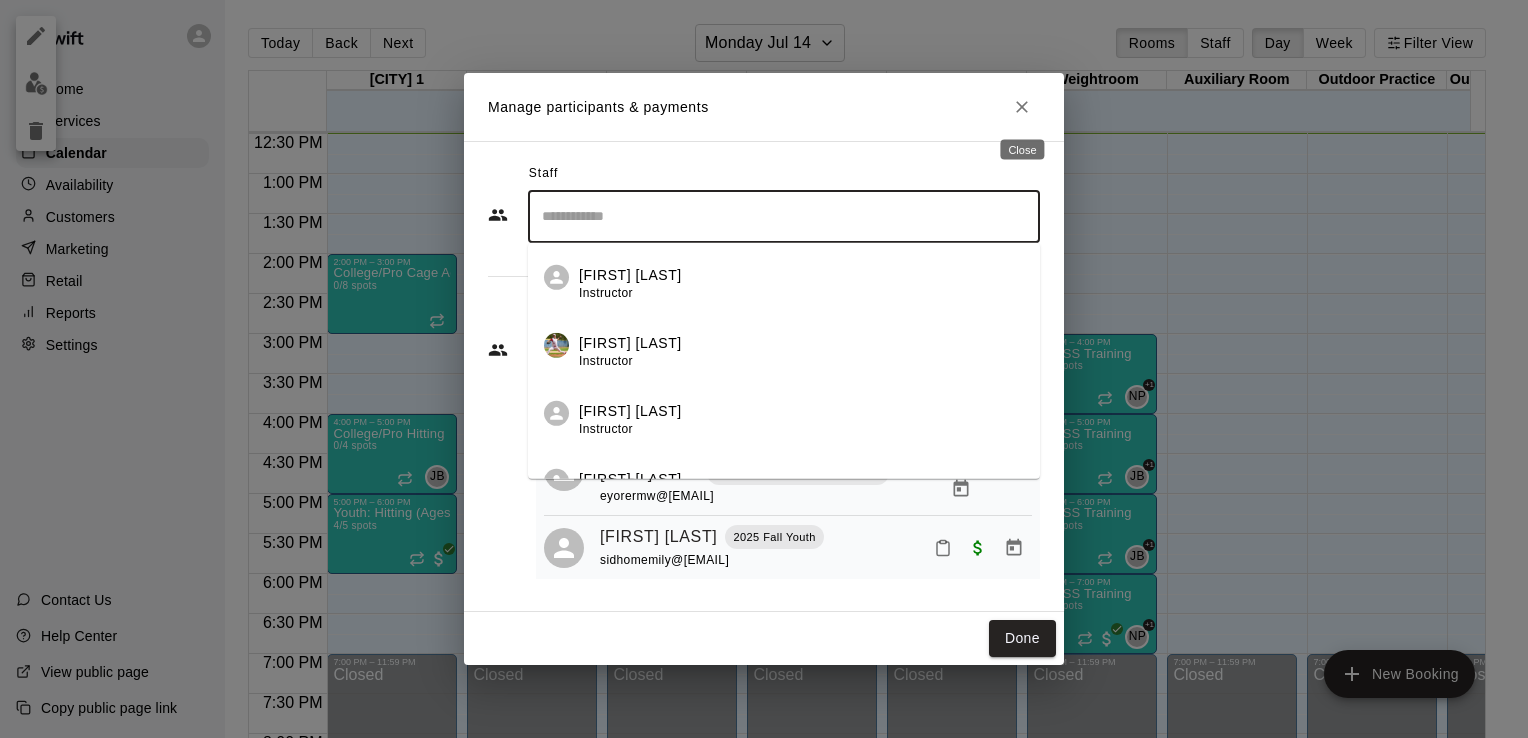 click 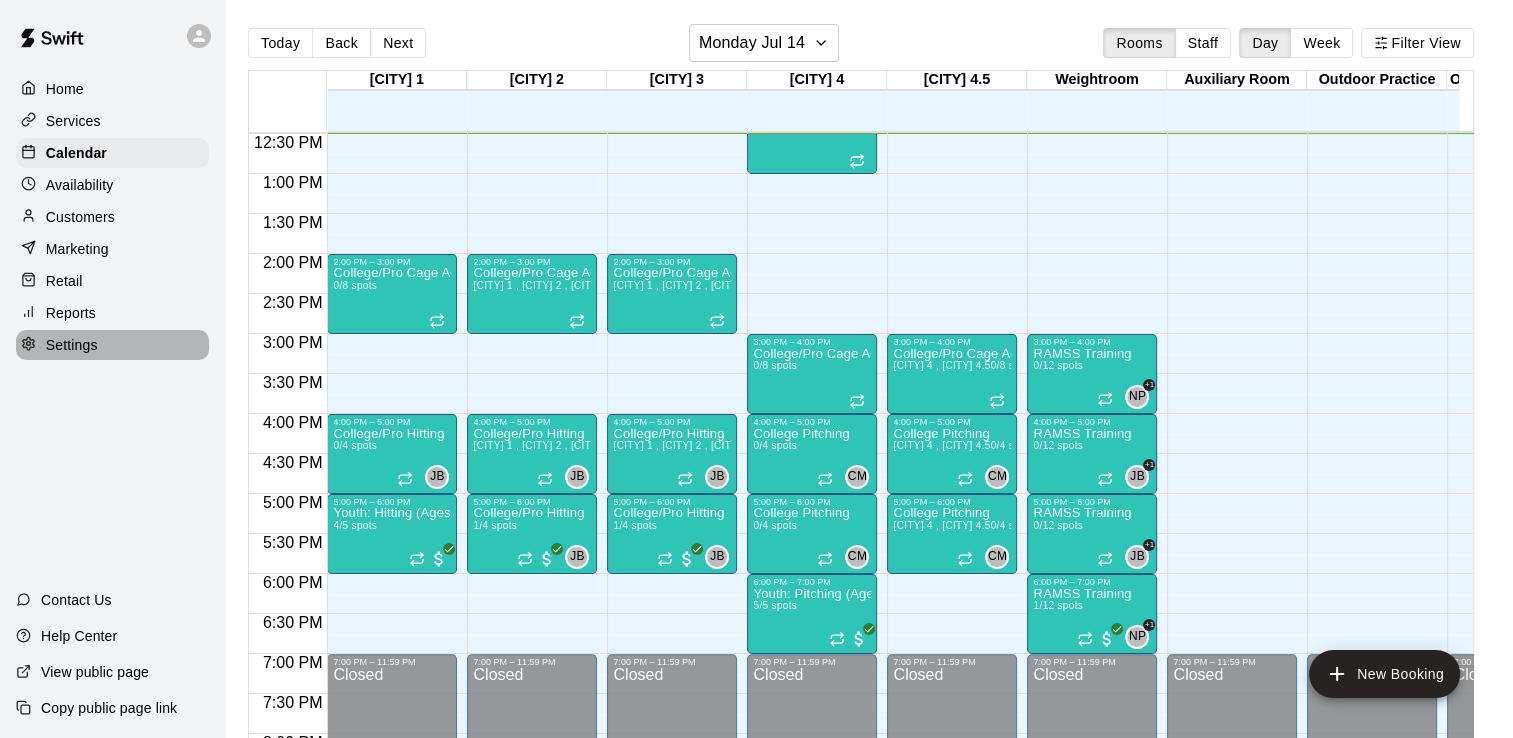 click on "Settings" at bounding box center [72, 345] 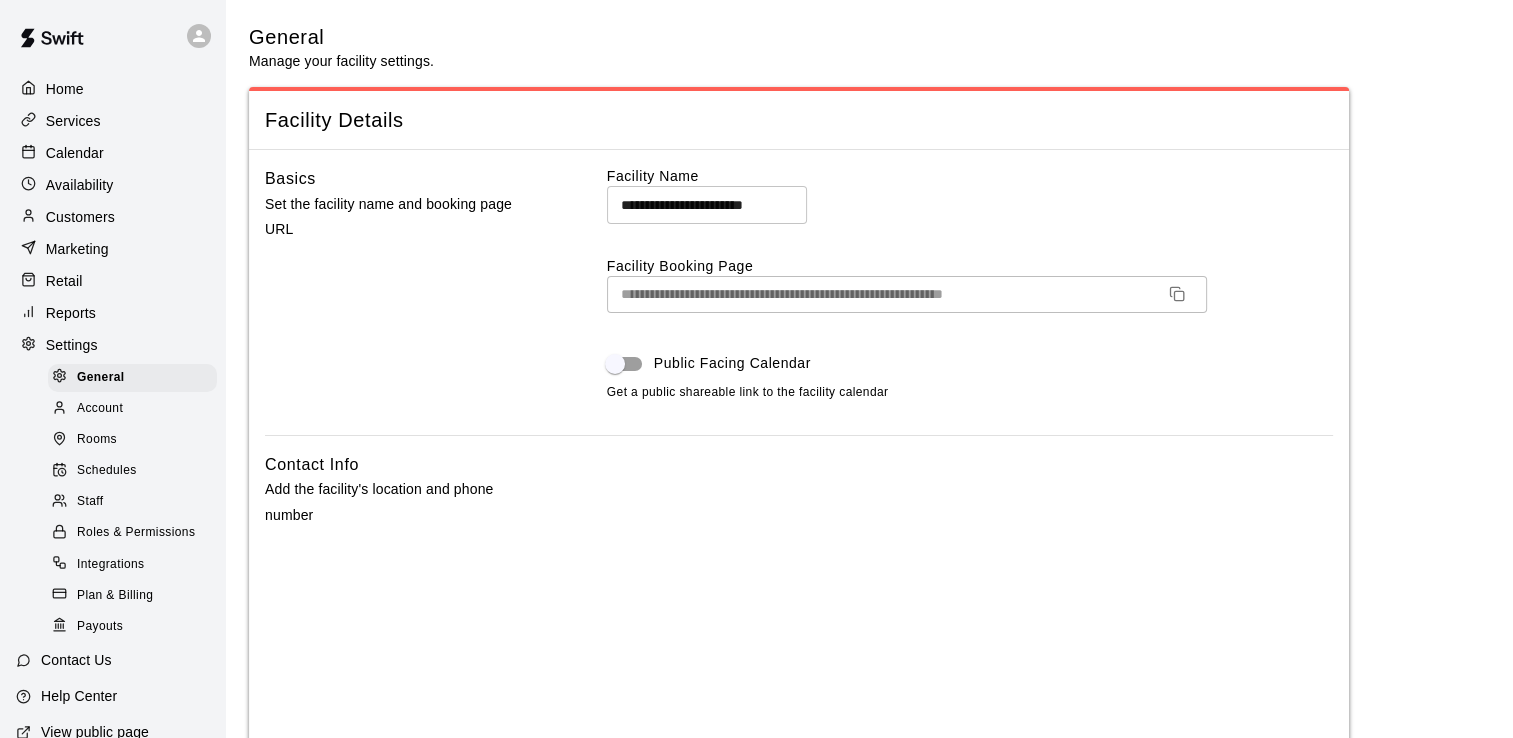 click on "Staff" at bounding box center (90, 502) 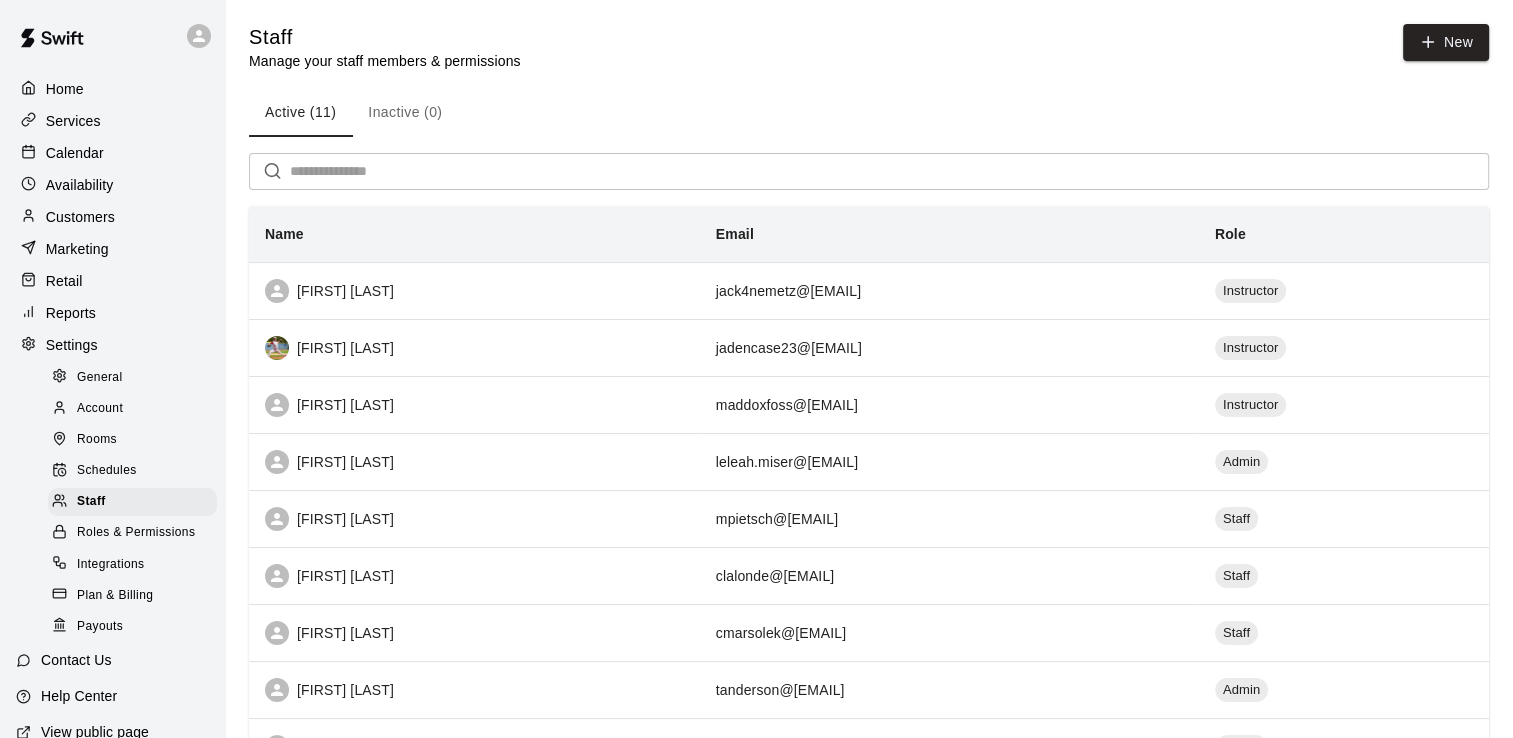click at bounding box center [889, 171] 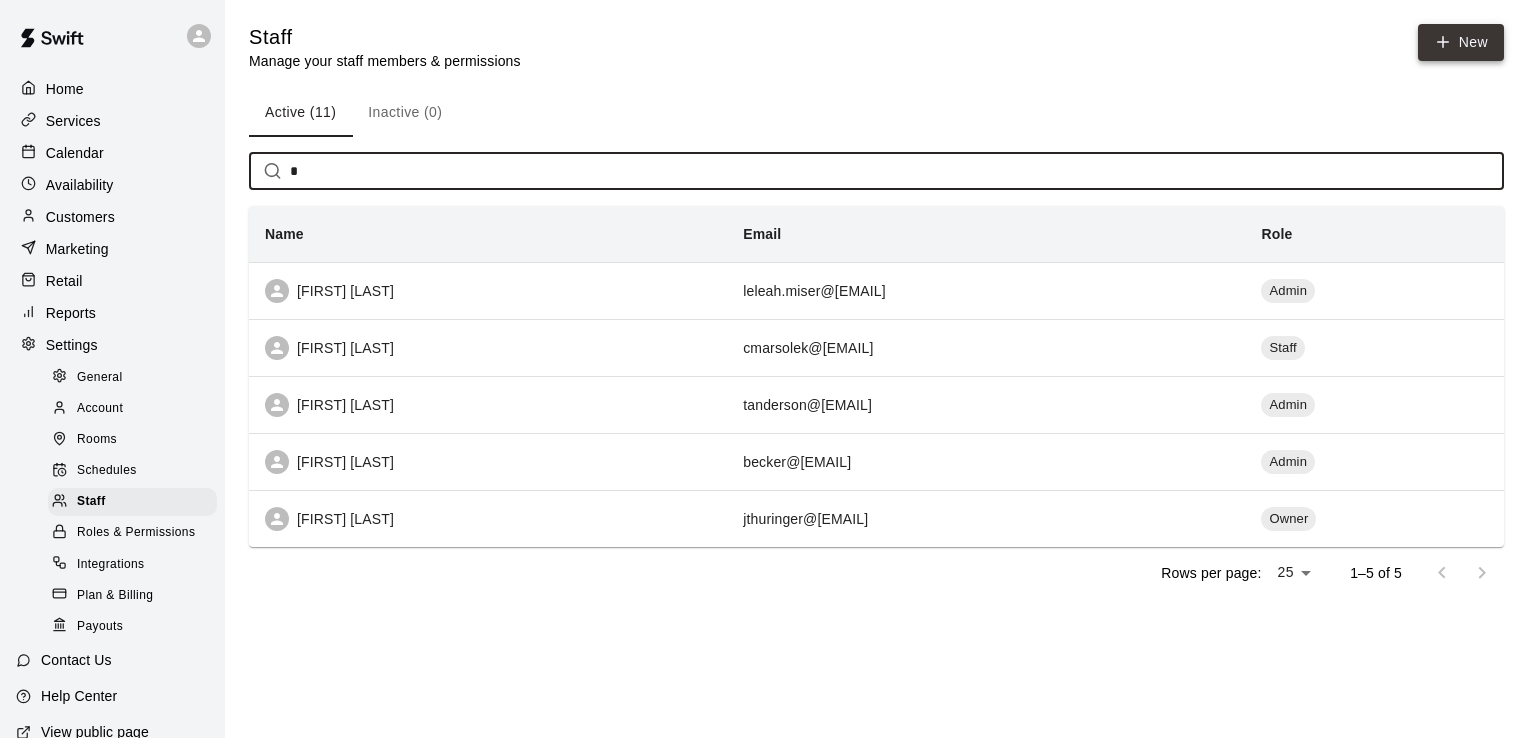 type on "*" 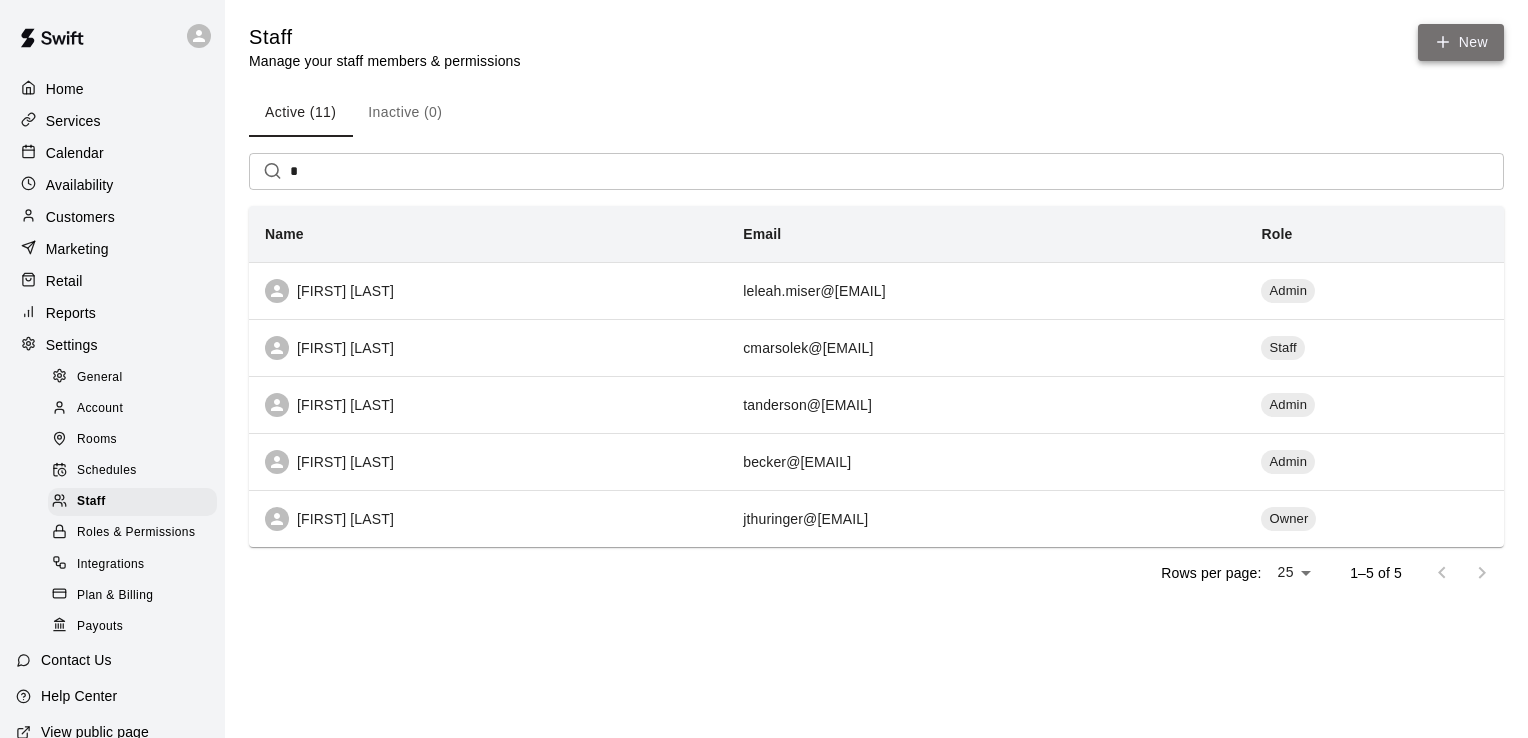 click on "New" at bounding box center (1461, 42) 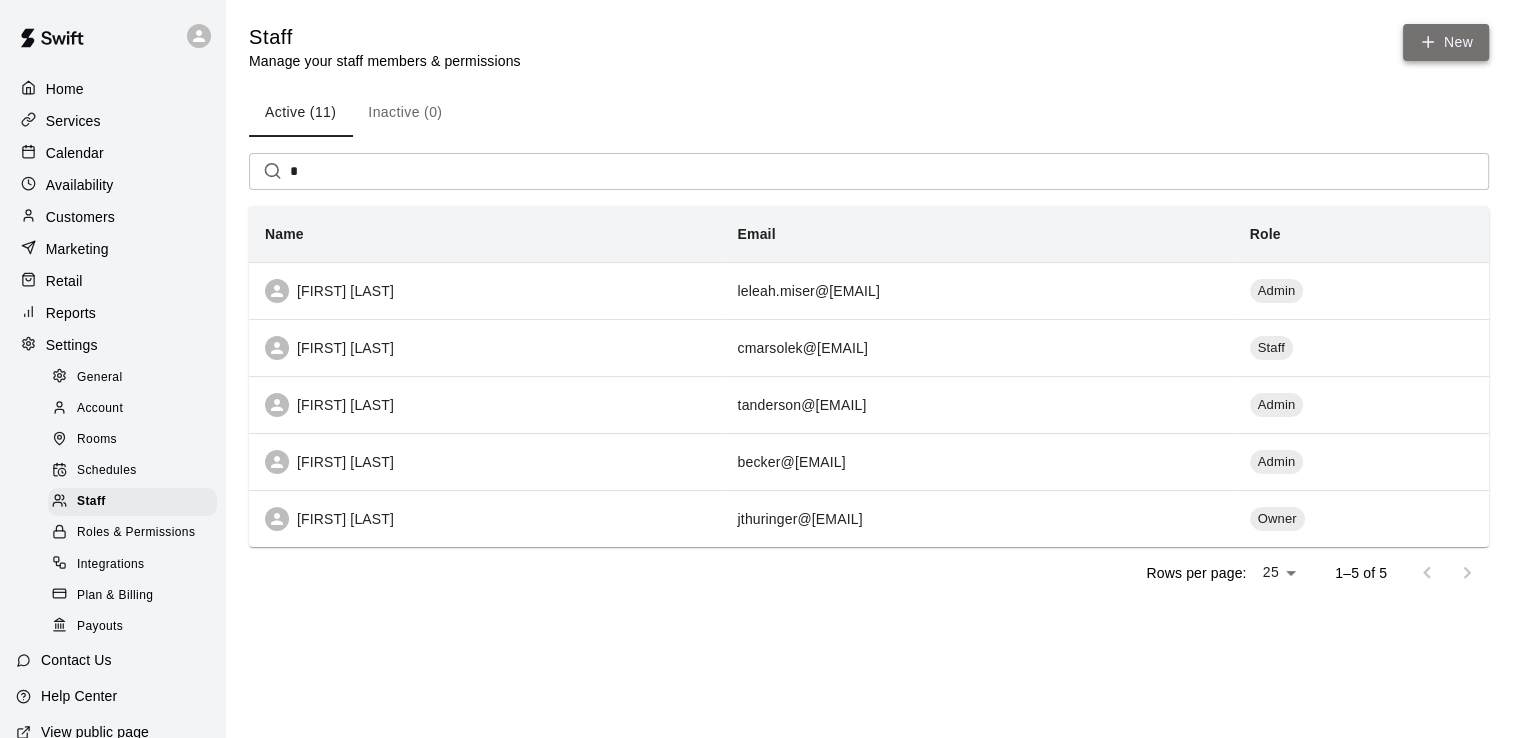 select on "**" 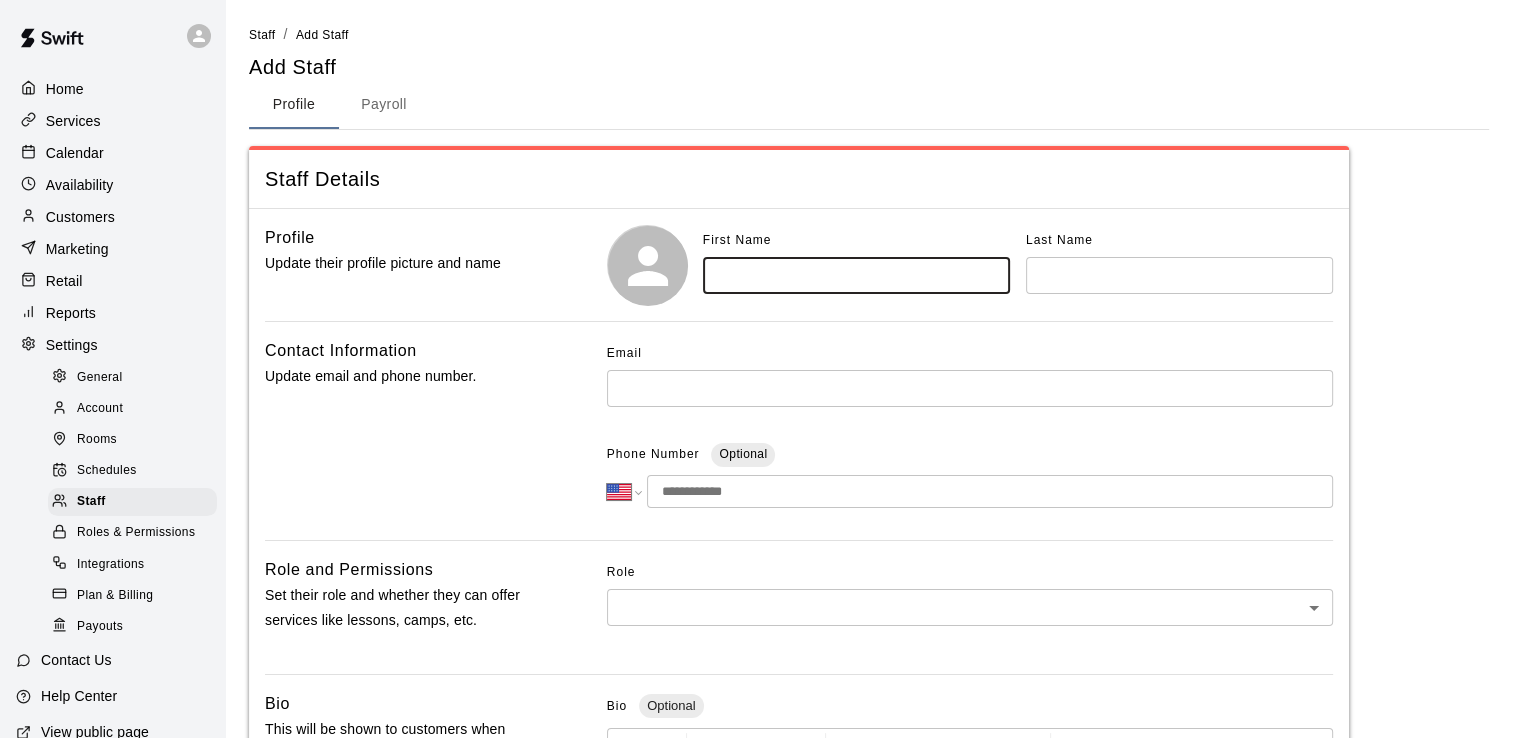 click at bounding box center [856, 275] 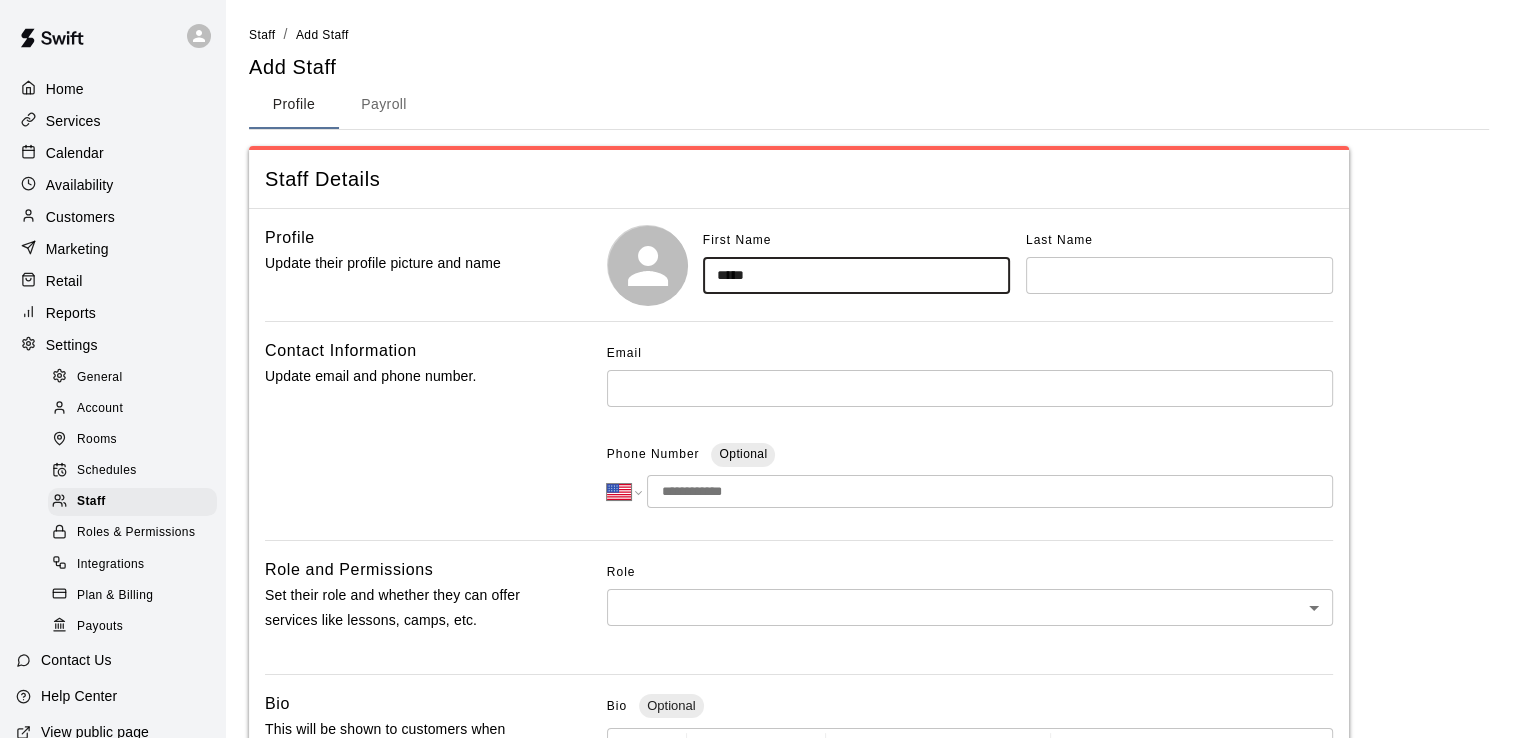 type on "*****" 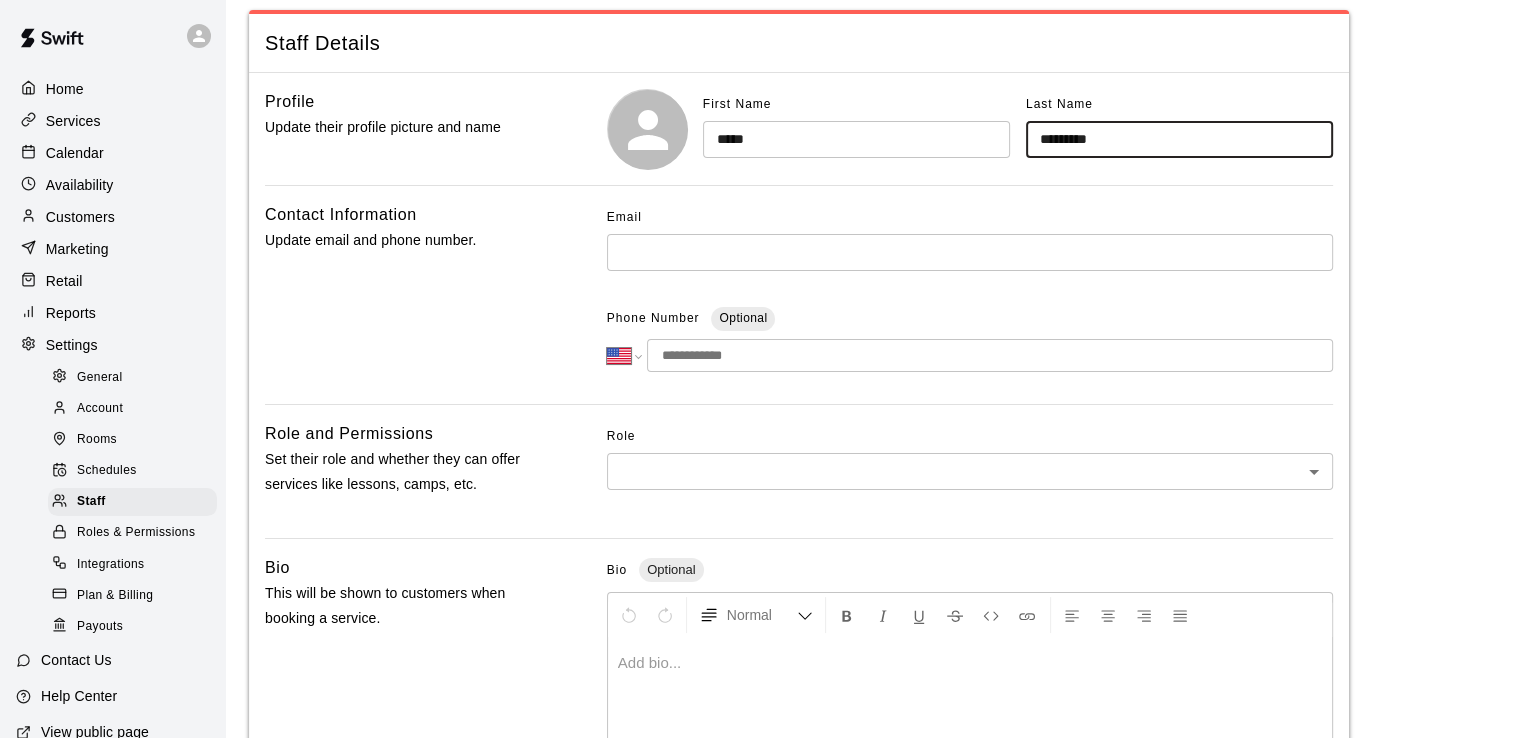 scroll, scrollTop: 149, scrollLeft: 0, axis: vertical 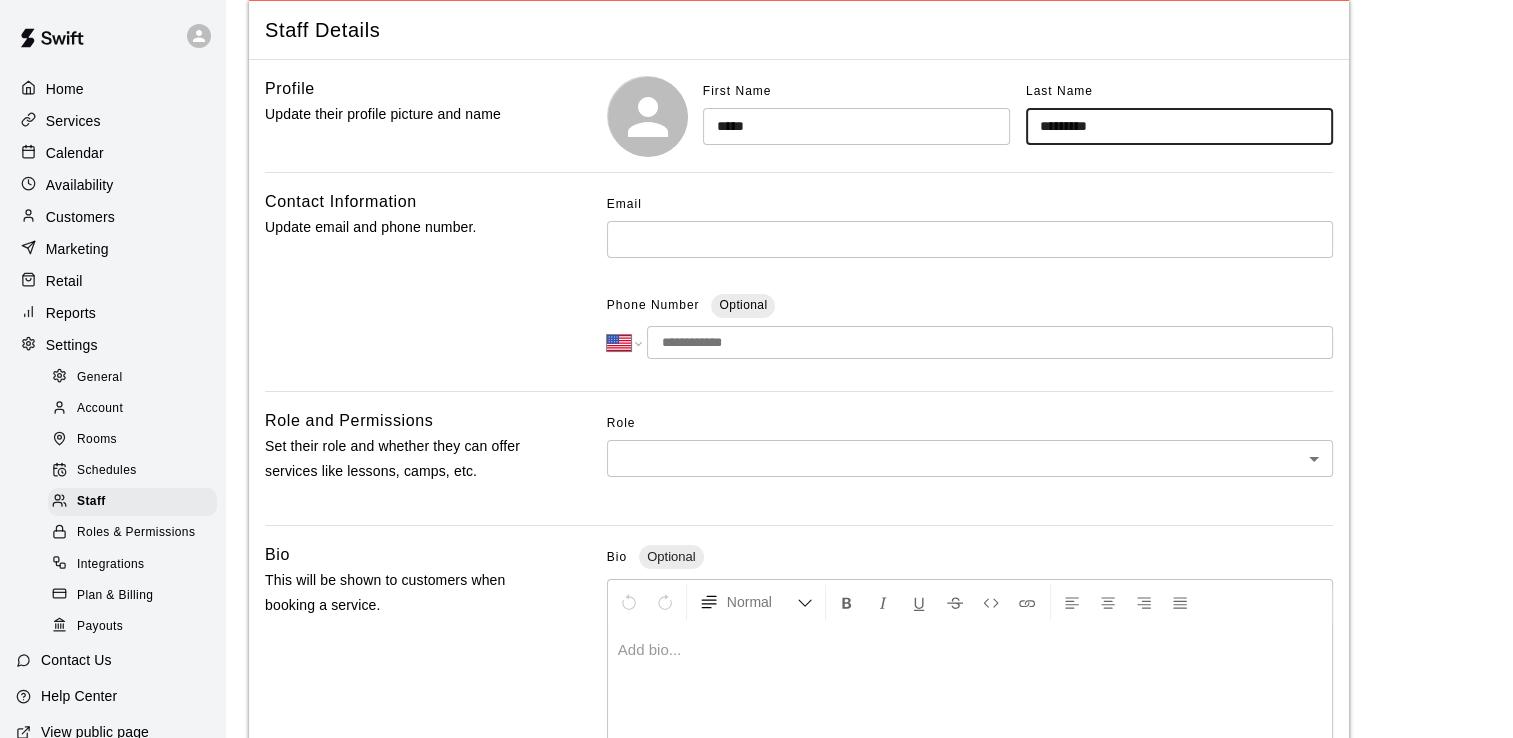 type on "*********" 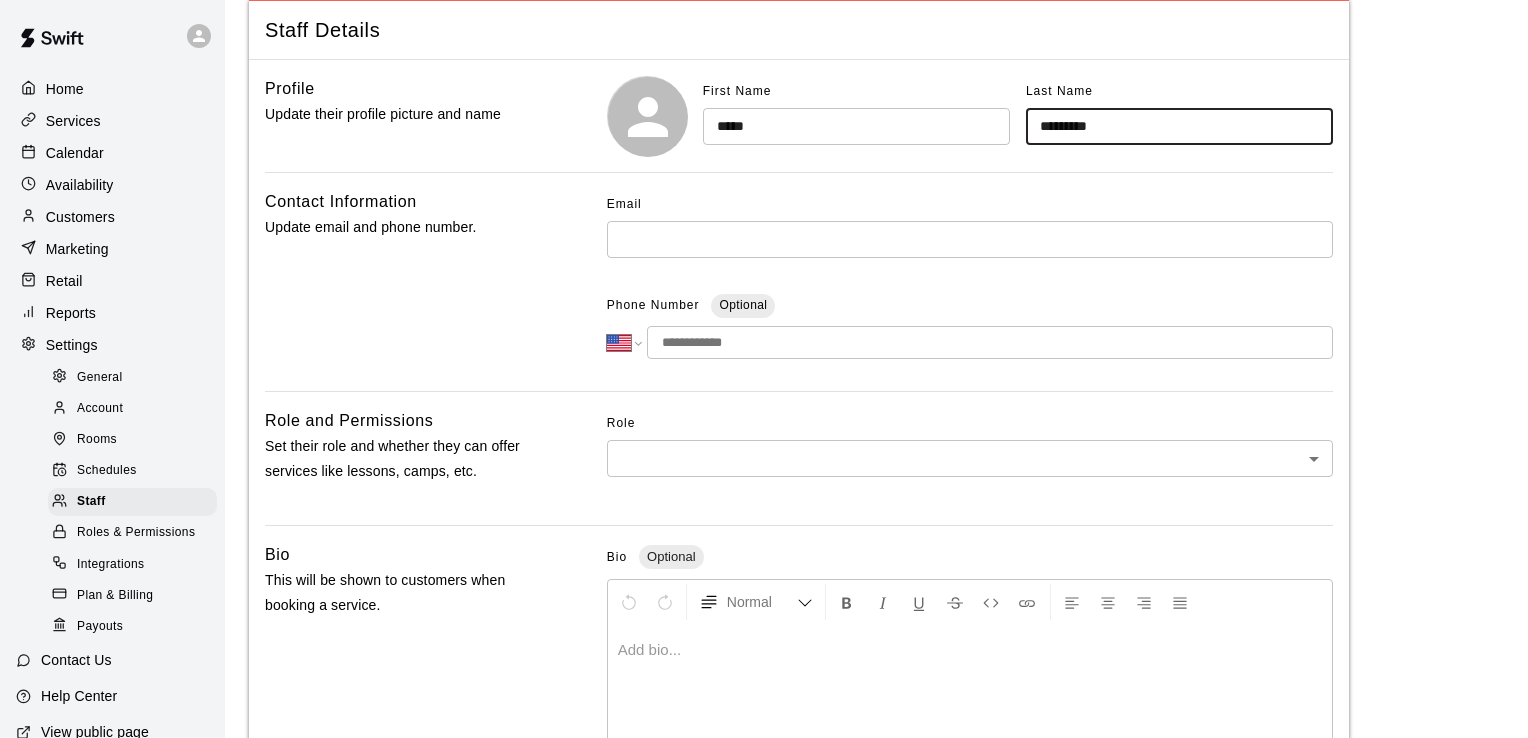 click on "Staff member added successfully" at bounding box center [764, 506] 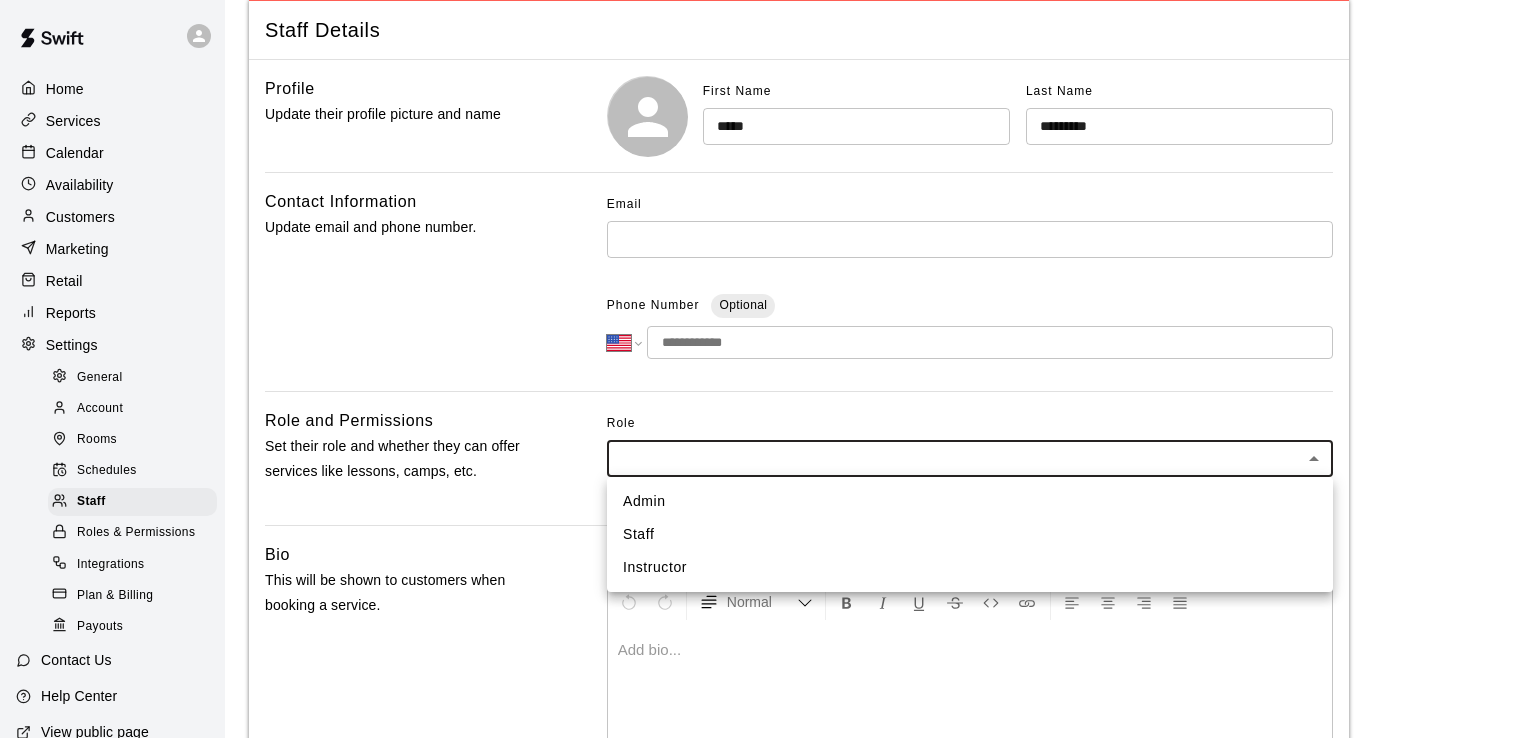 click at bounding box center (764, 369) 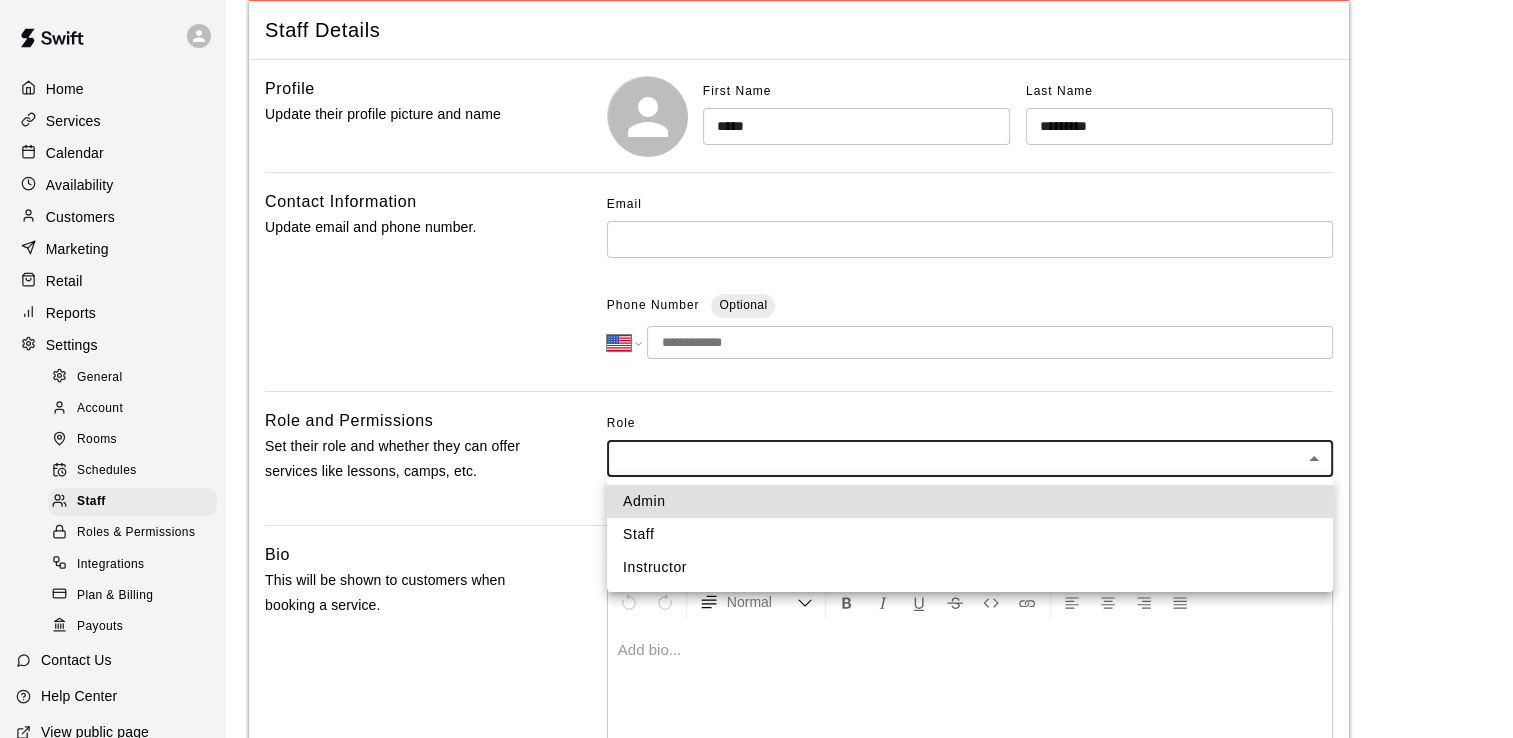 click on "Staff member added successfully" at bounding box center [756, 506] 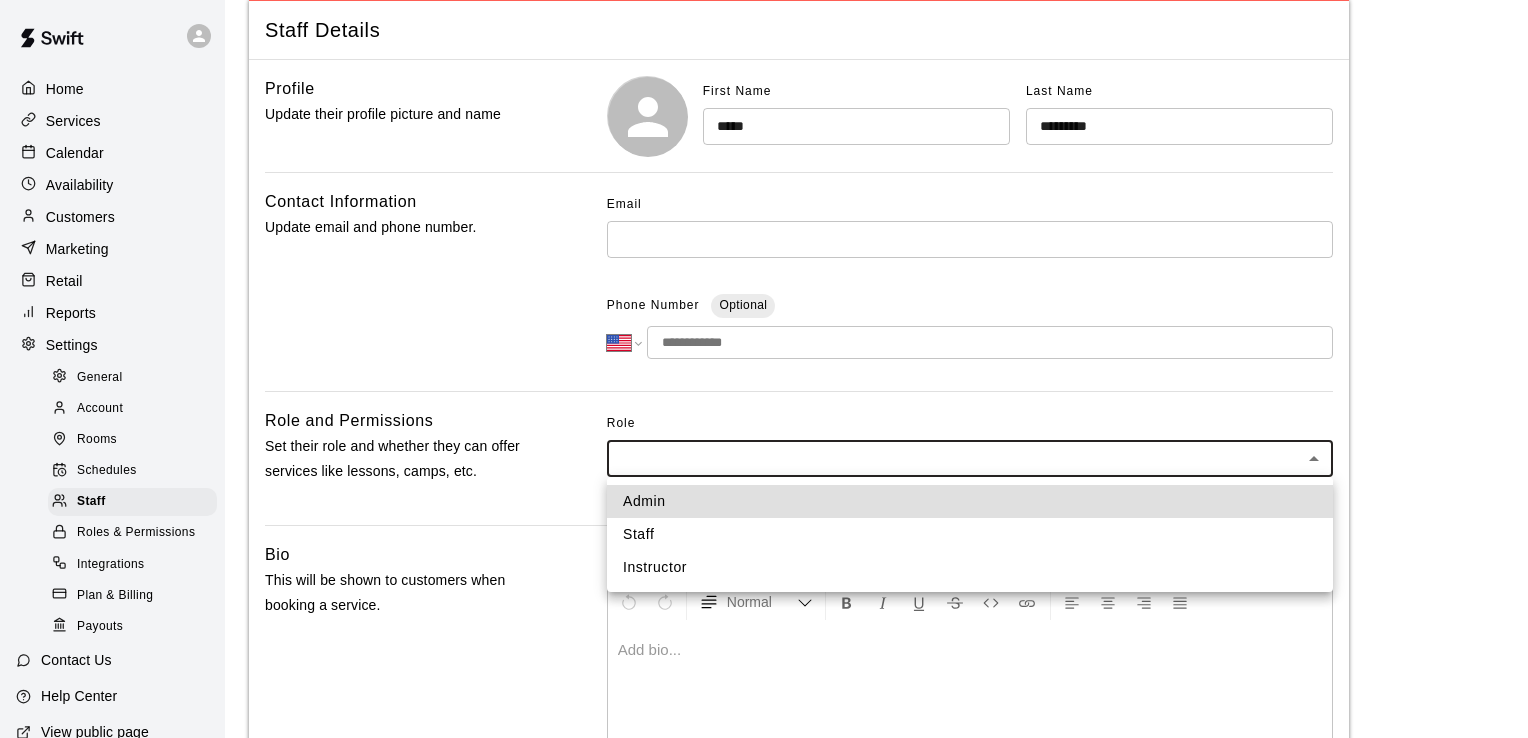click on "Instructor" at bounding box center [970, 567] 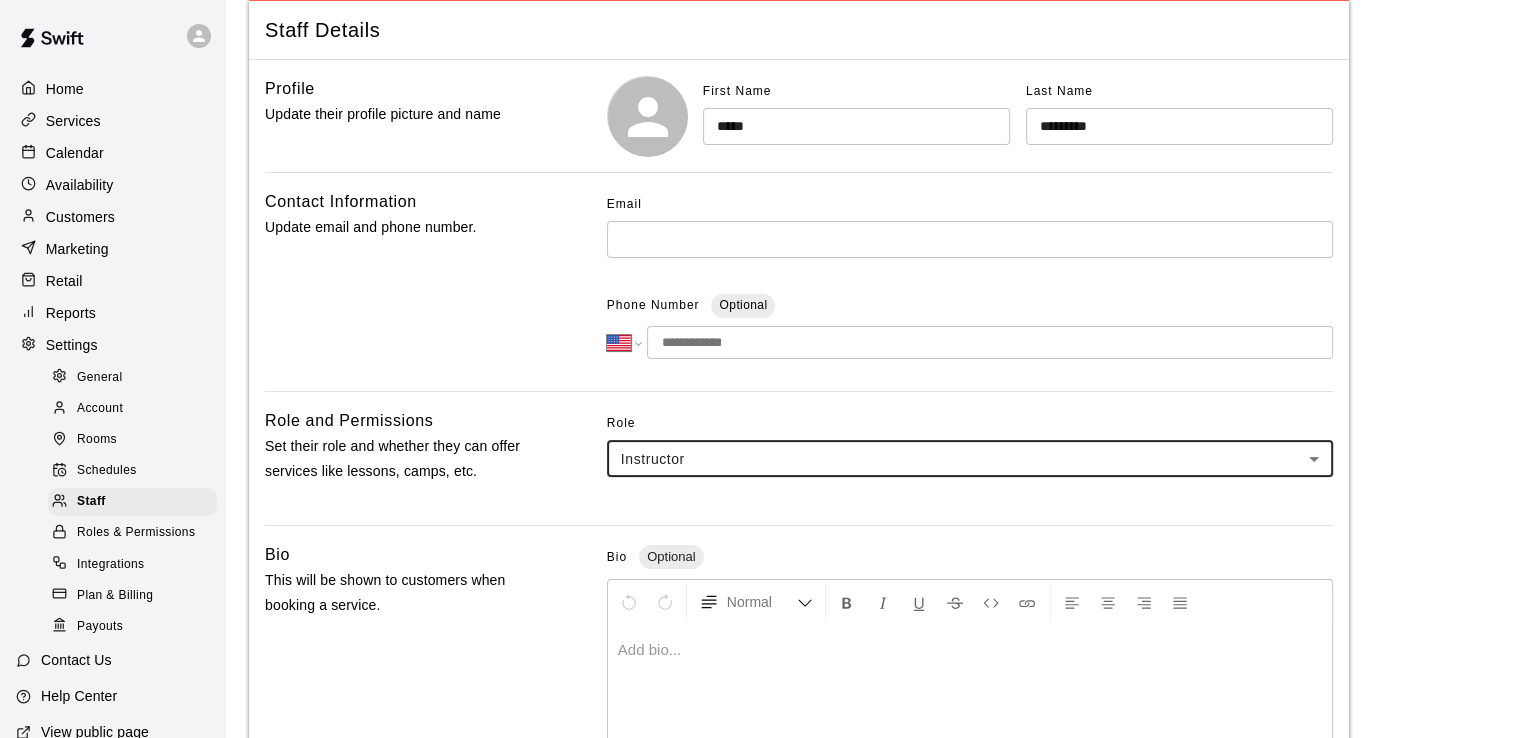 click at bounding box center (970, 239) 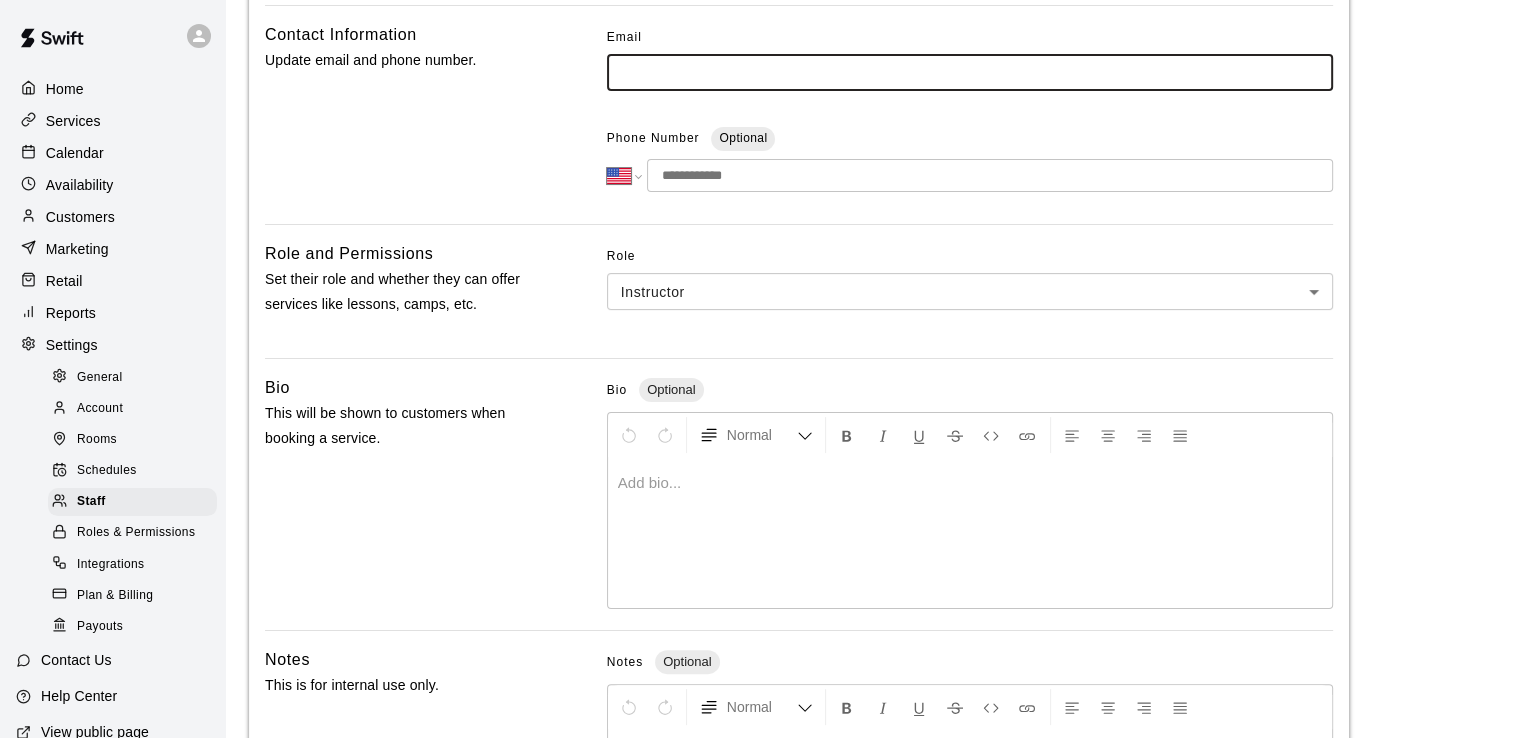 scroll, scrollTop: 571, scrollLeft: 0, axis: vertical 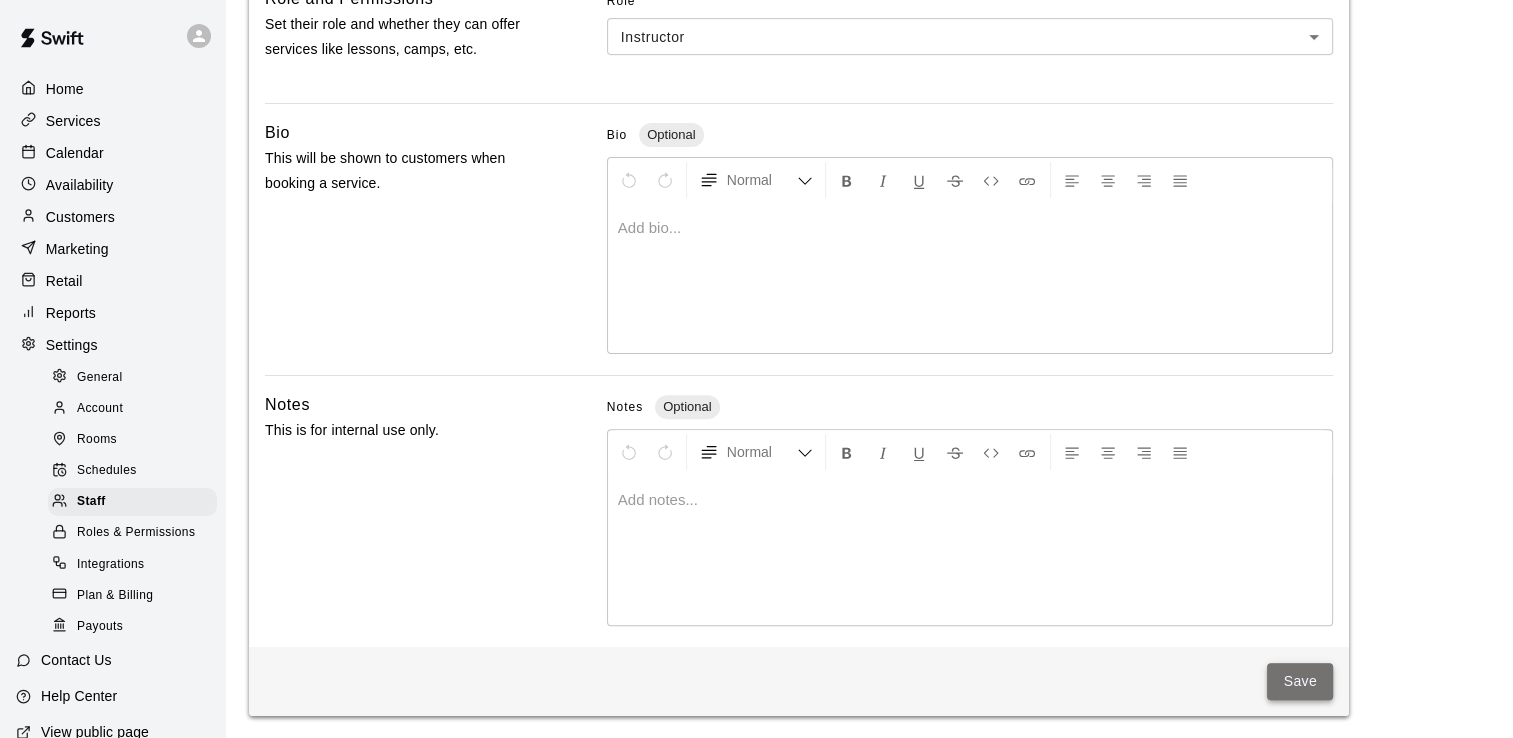 click on "Save" at bounding box center [1300, 681] 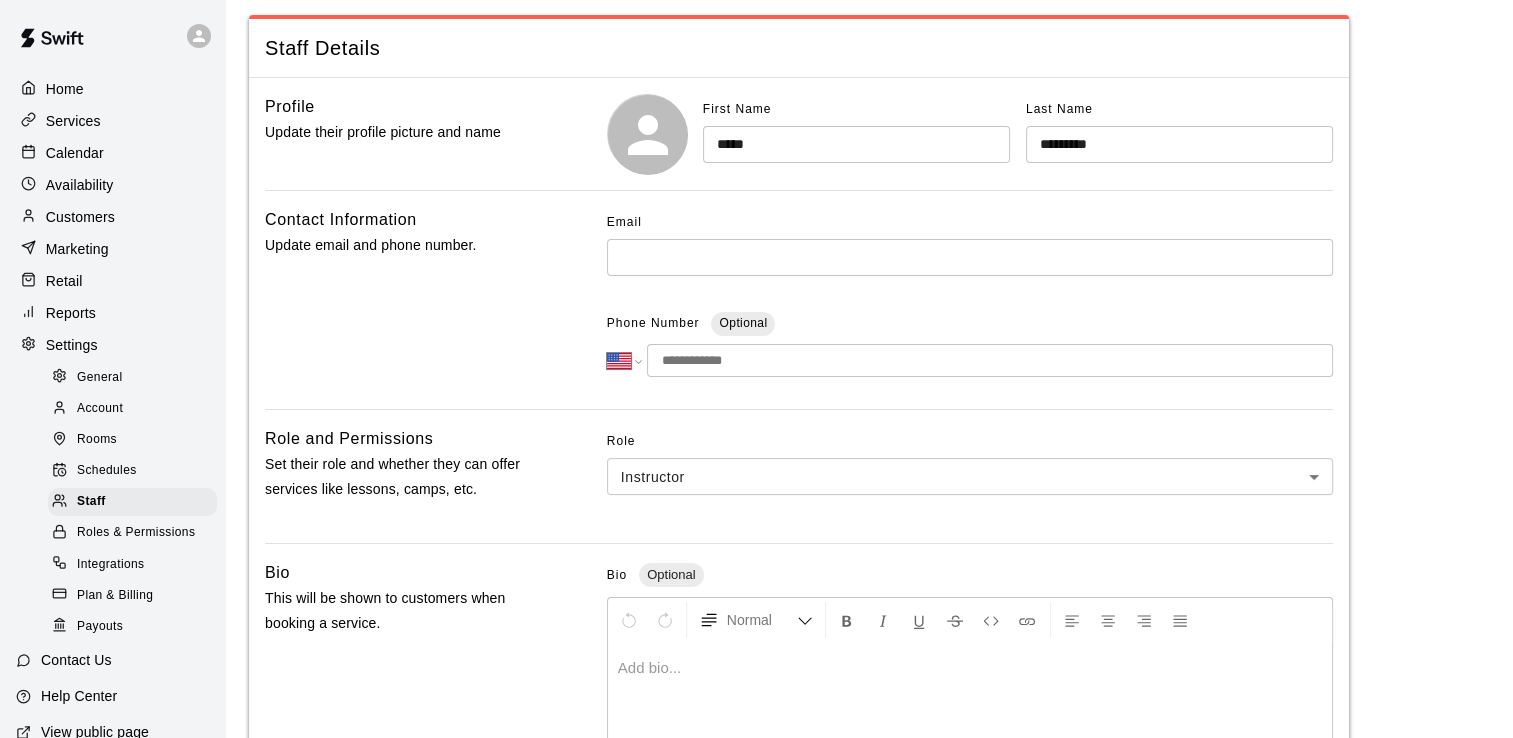 scroll, scrollTop: 0, scrollLeft: 0, axis: both 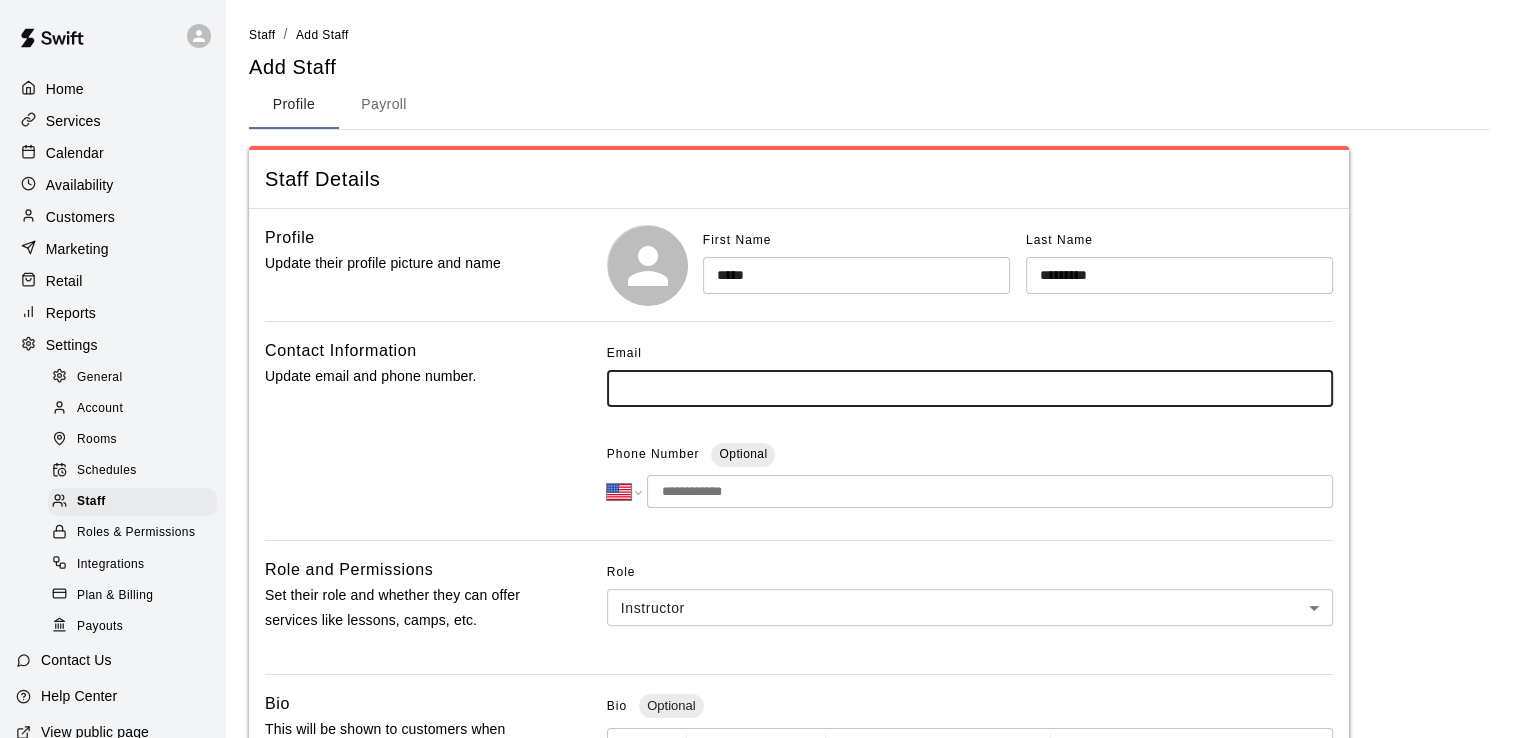 click at bounding box center [970, 388] 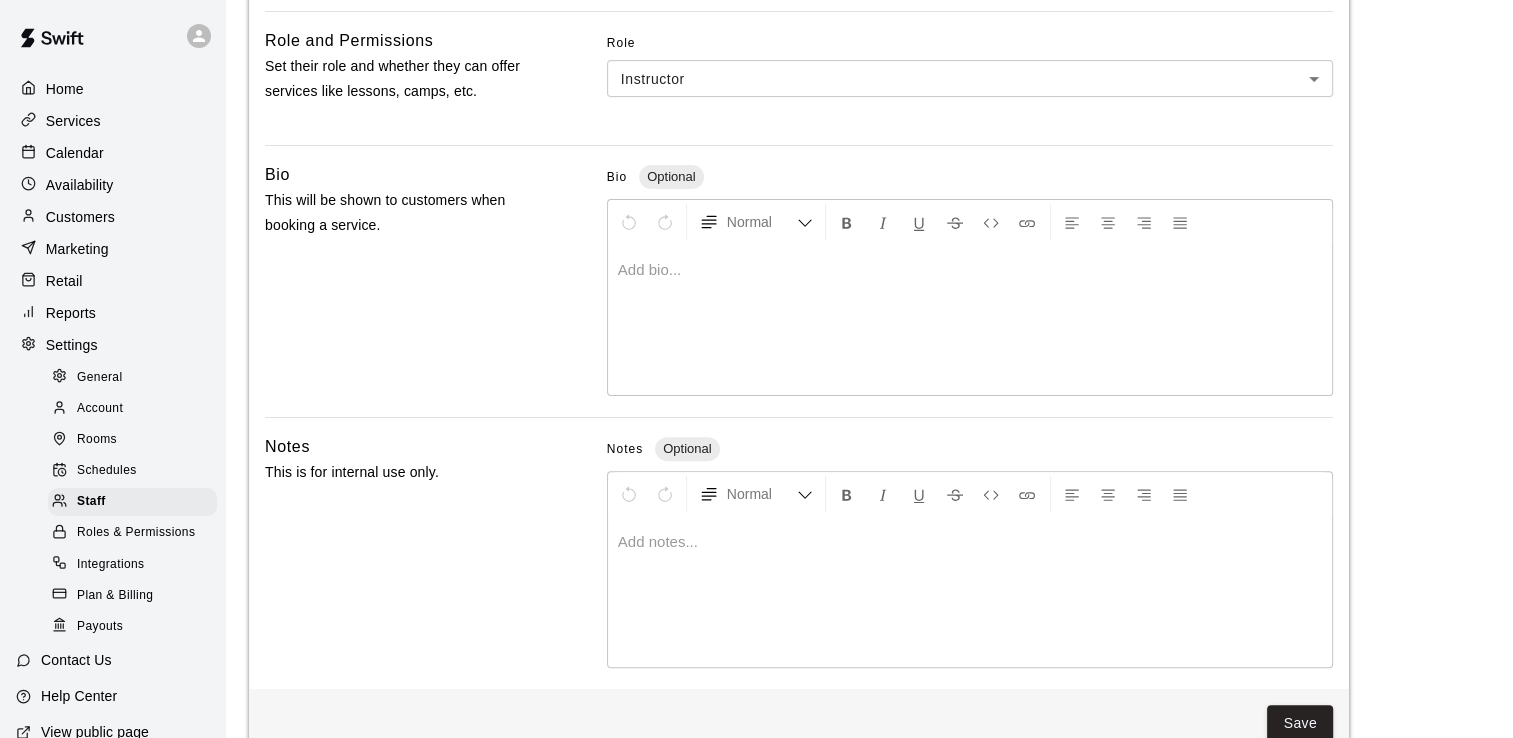 scroll, scrollTop: 571, scrollLeft: 0, axis: vertical 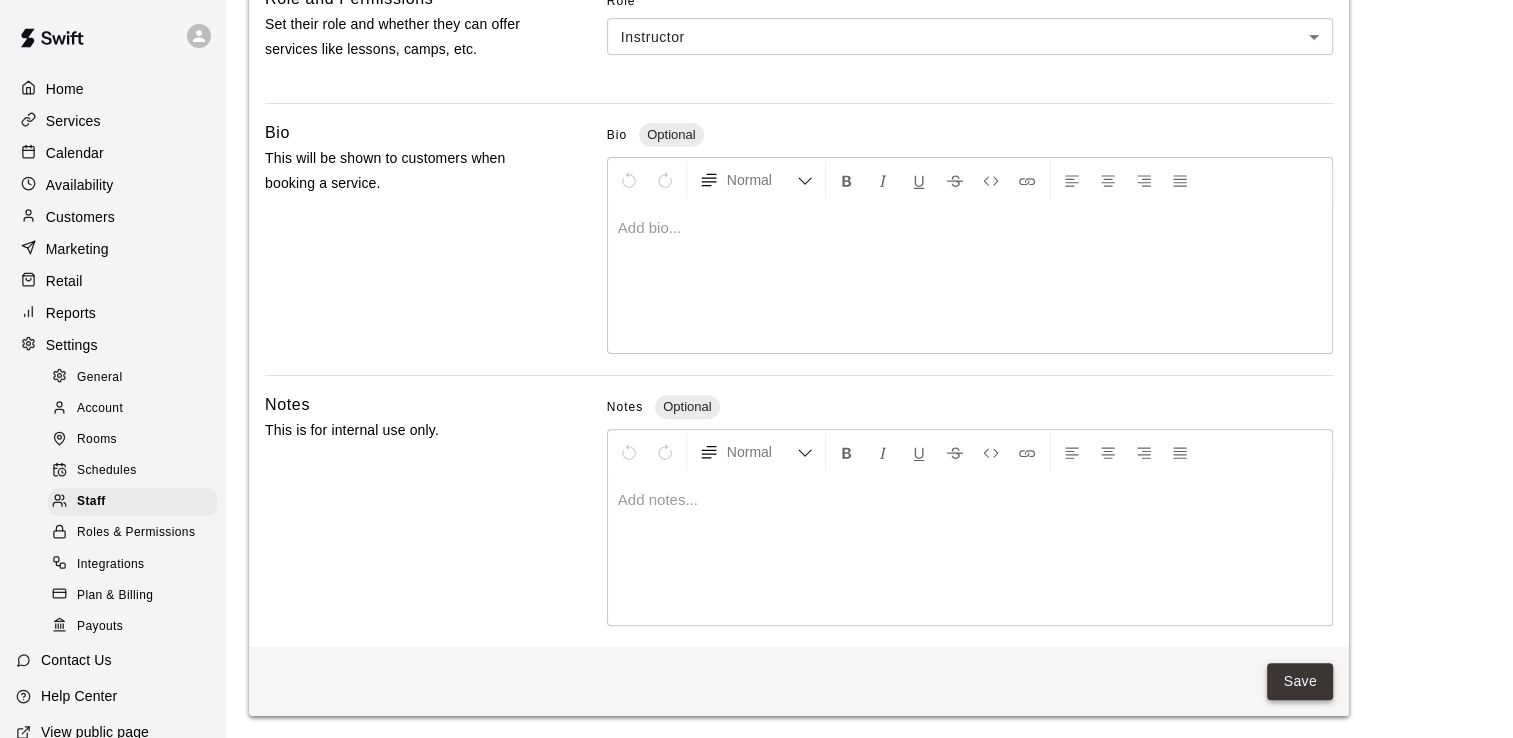 type on "**********" 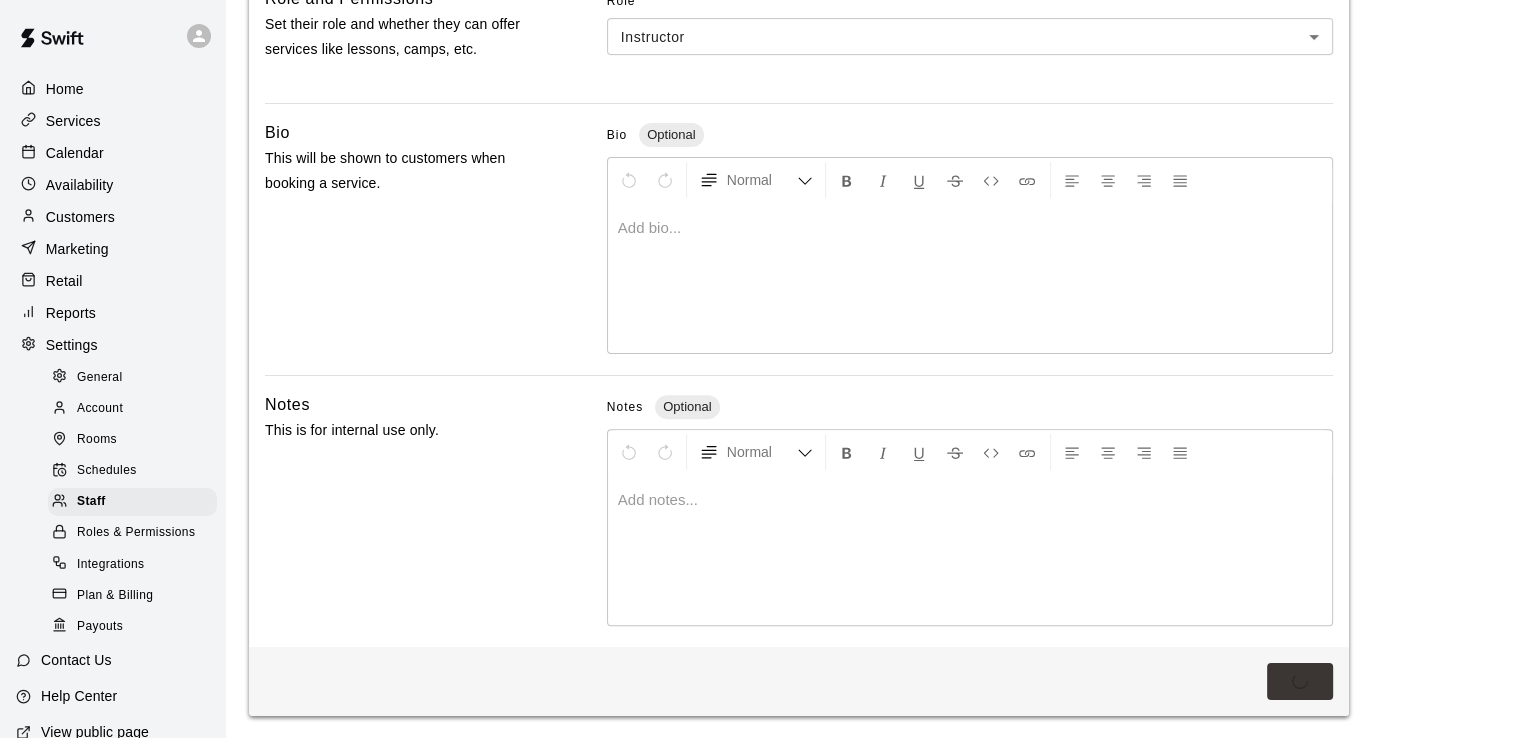scroll, scrollTop: 0, scrollLeft: 0, axis: both 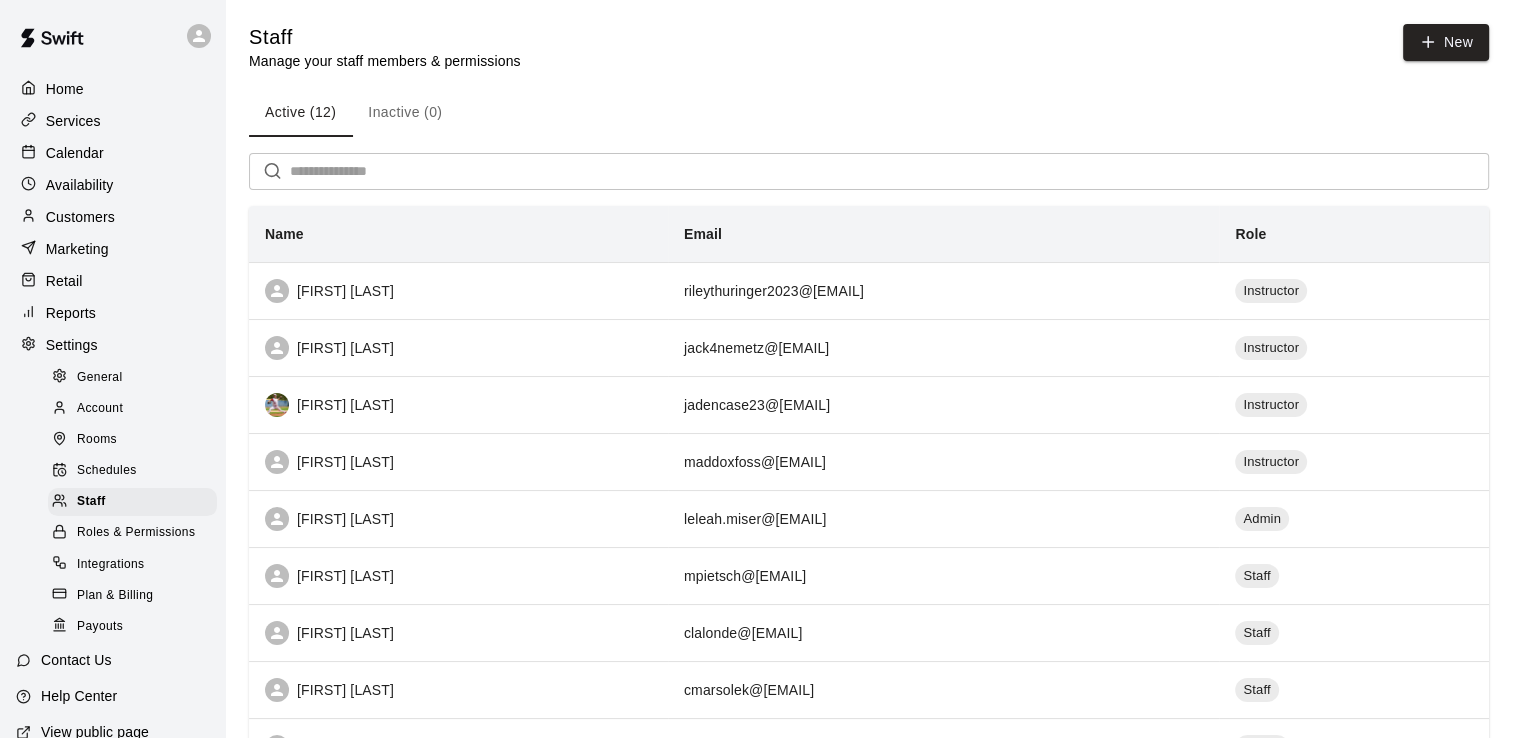 click on "Calendar" at bounding box center [75, 153] 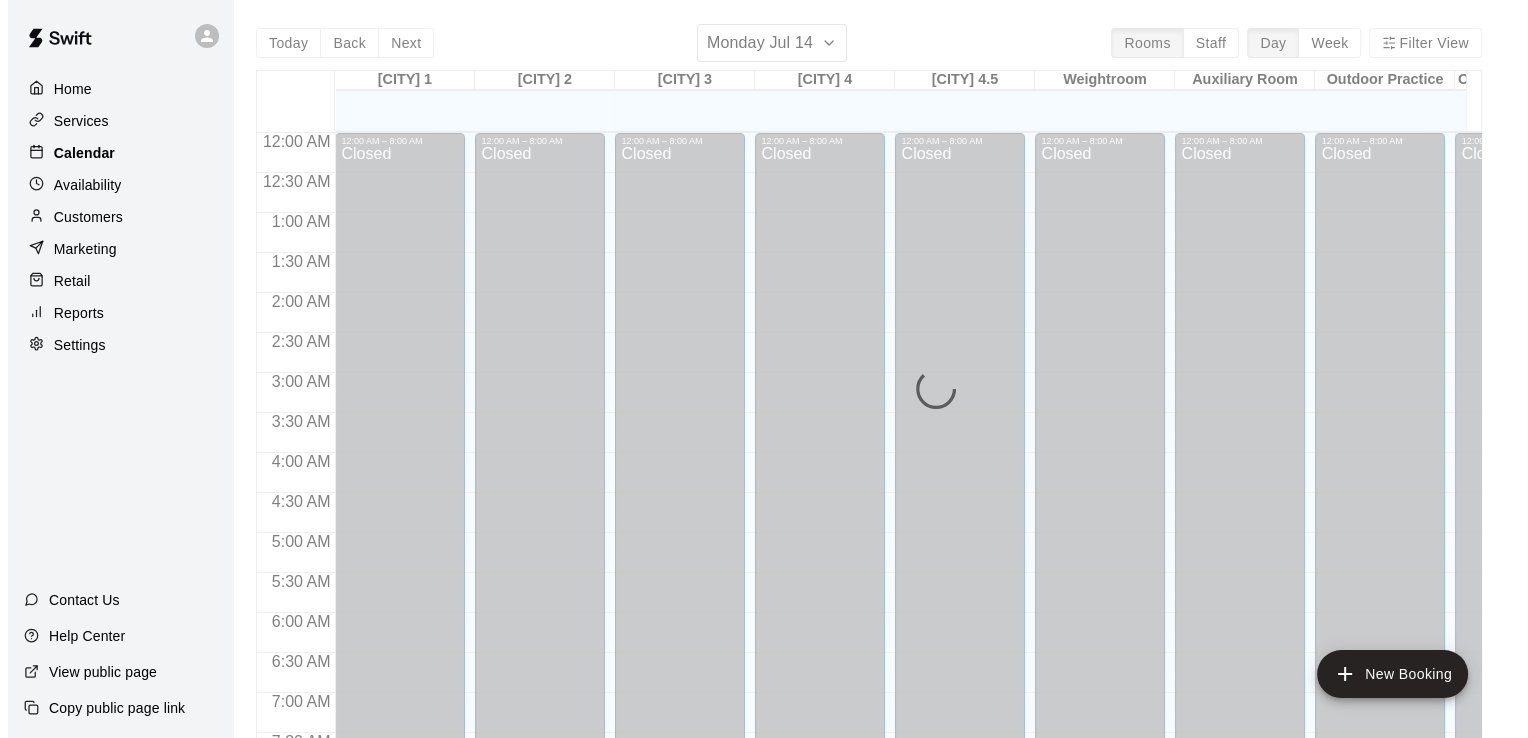 scroll, scrollTop: 1002, scrollLeft: 0, axis: vertical 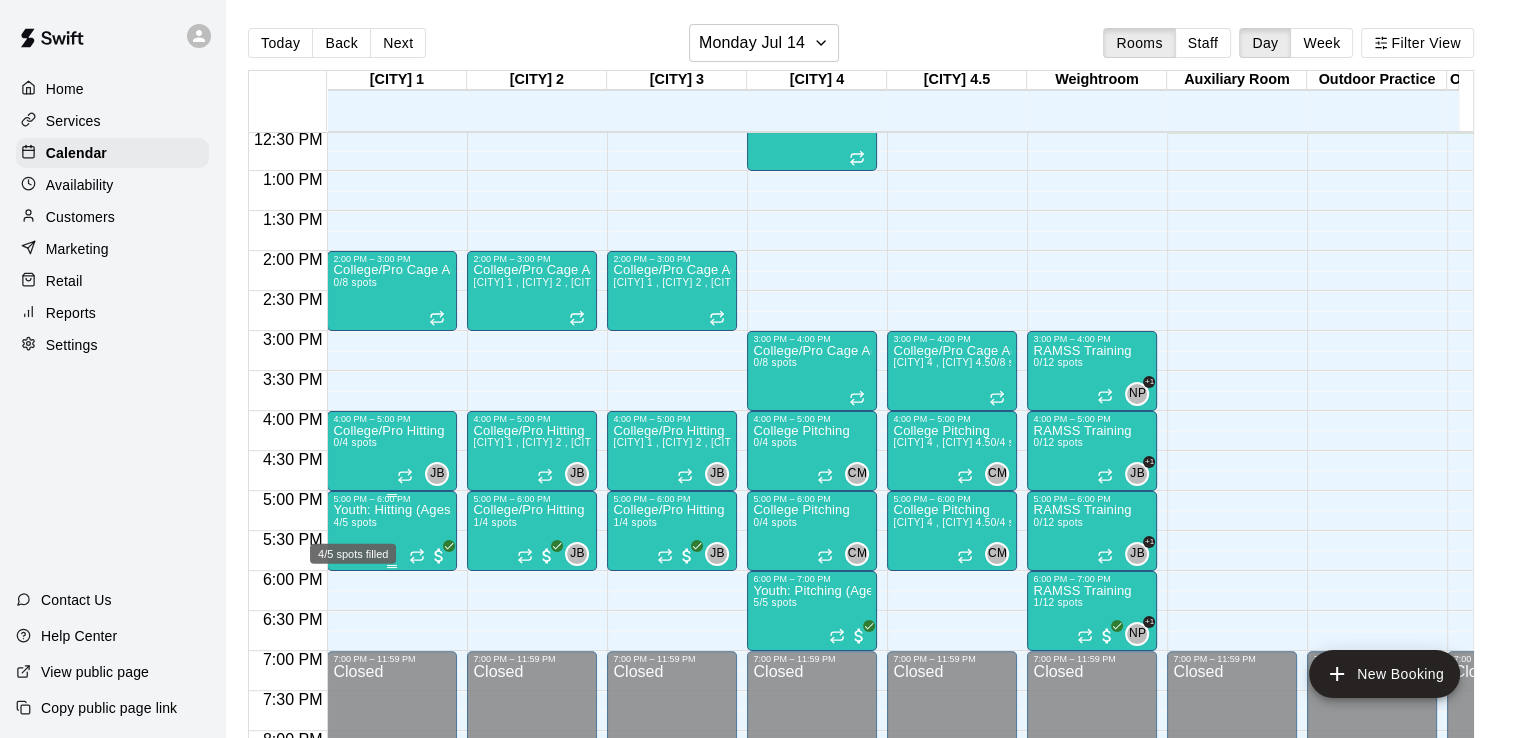 click on "4/5 spots" at bounding box center [355, 522] 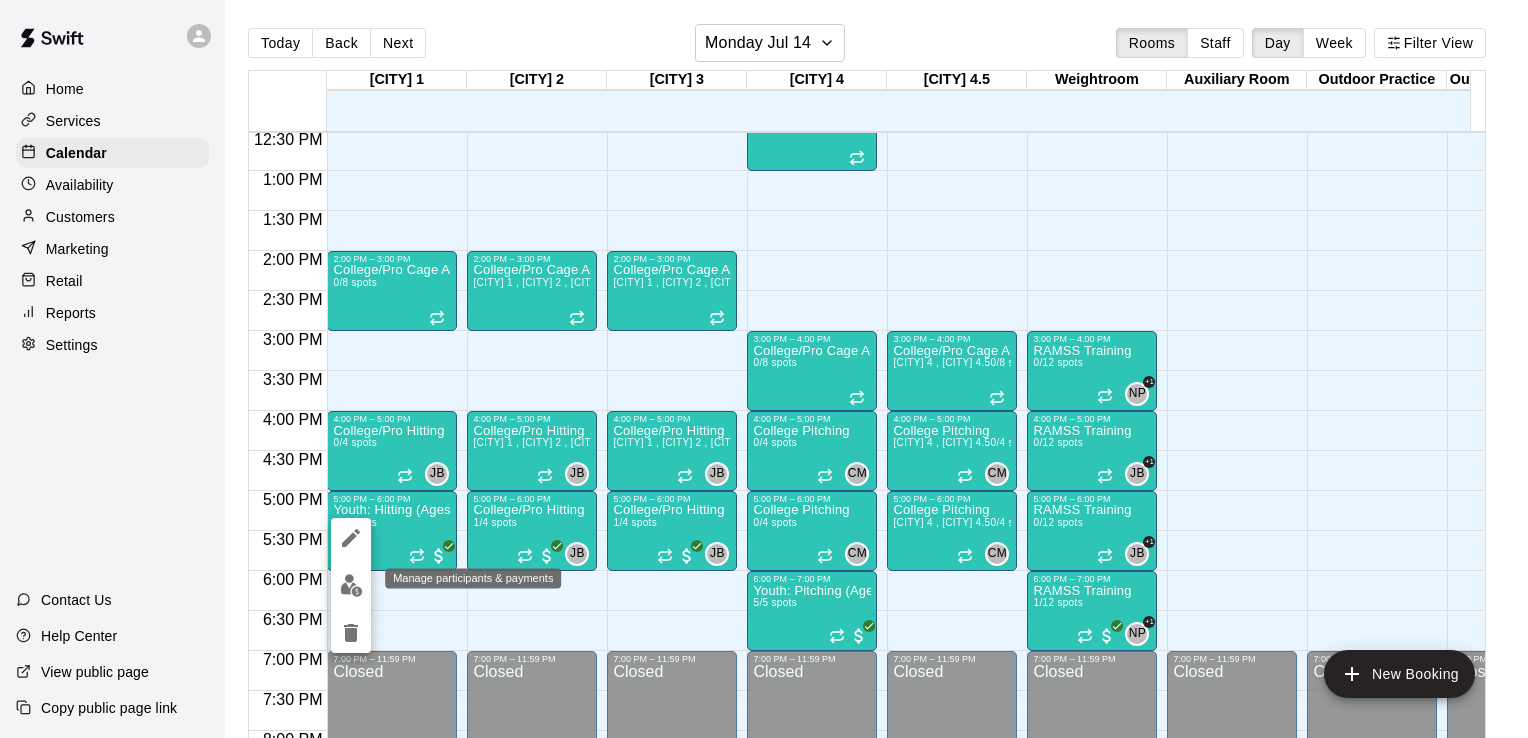 click at bounding box center [351, 585] 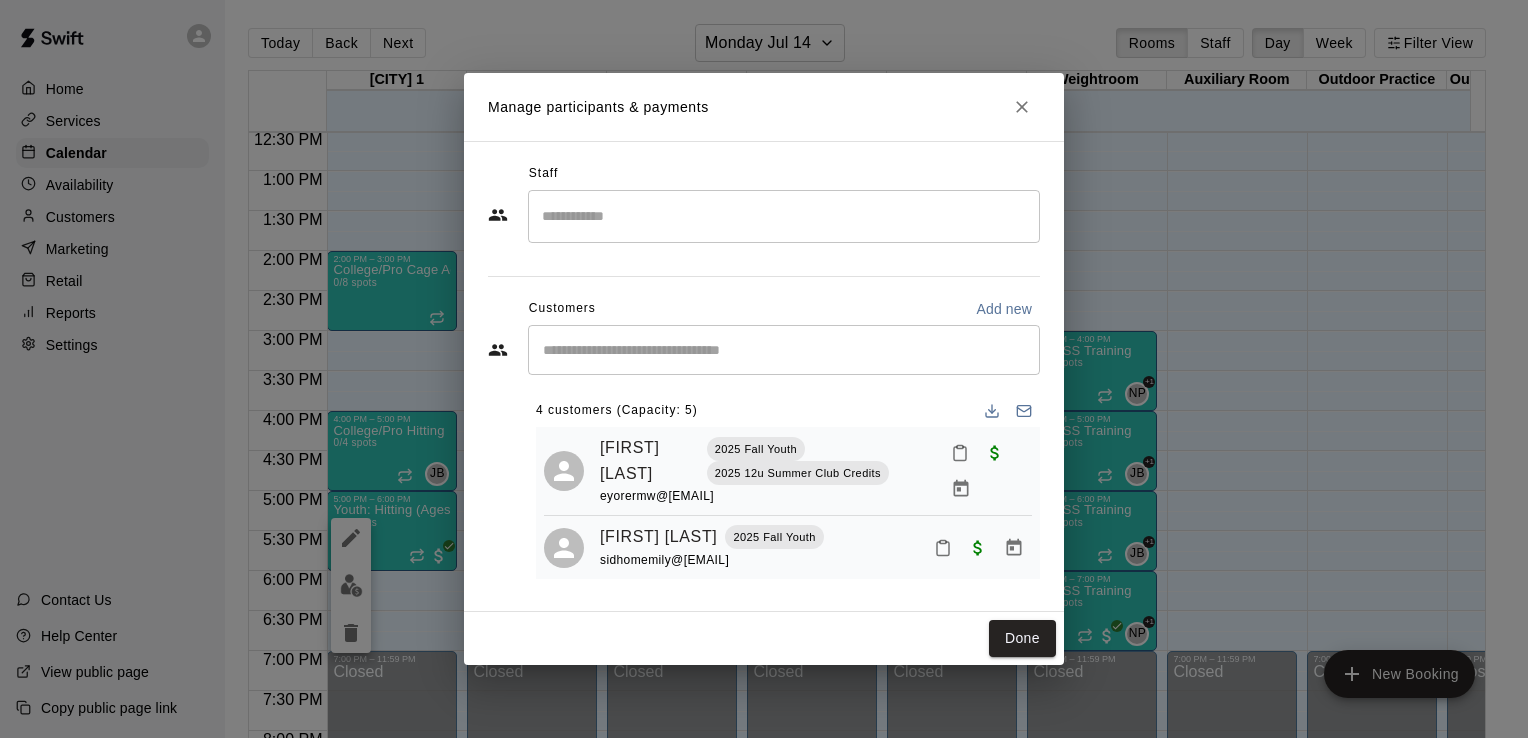 click at bounding box center [784, 216] 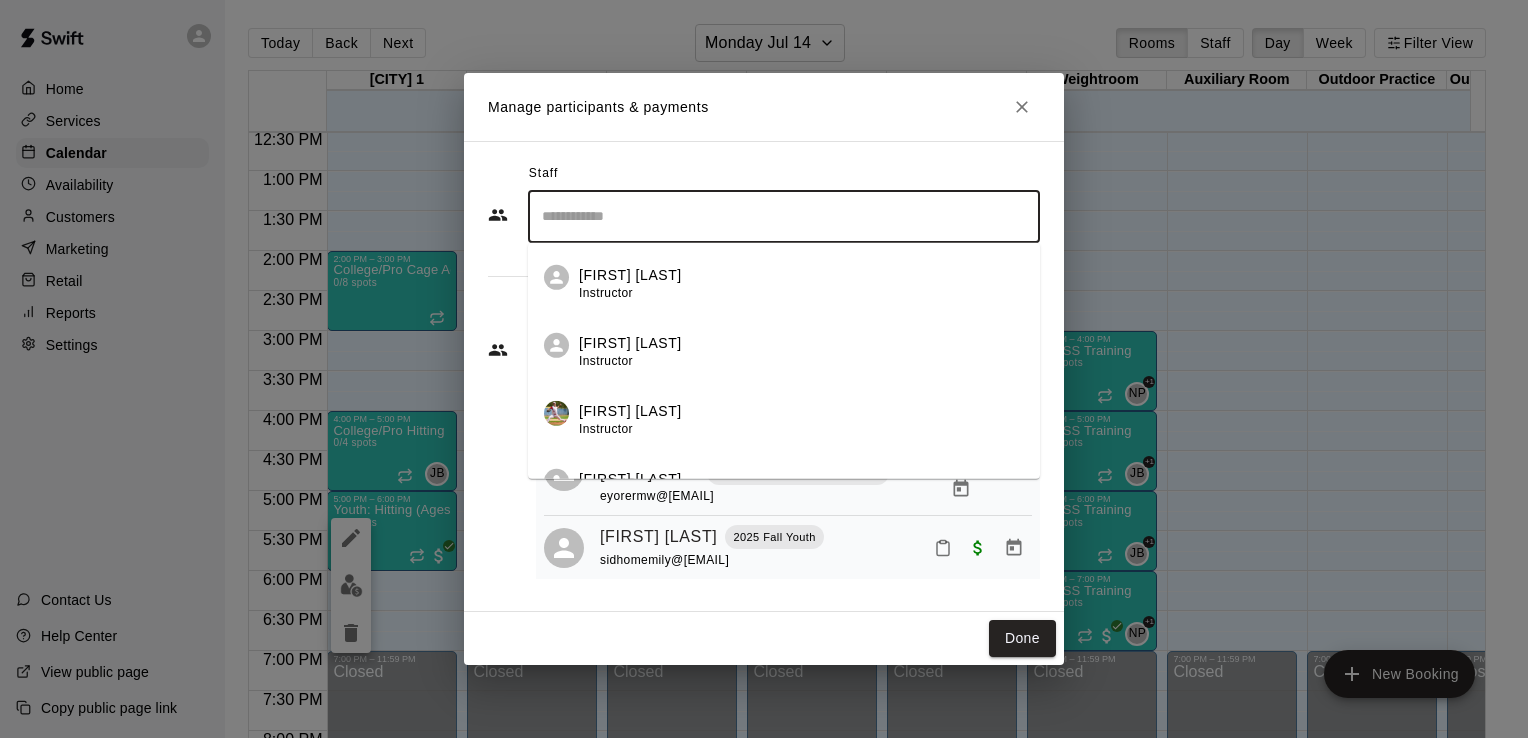 click on "[FIRST] [LAST] Instructor" at bounding box center [630, 283] 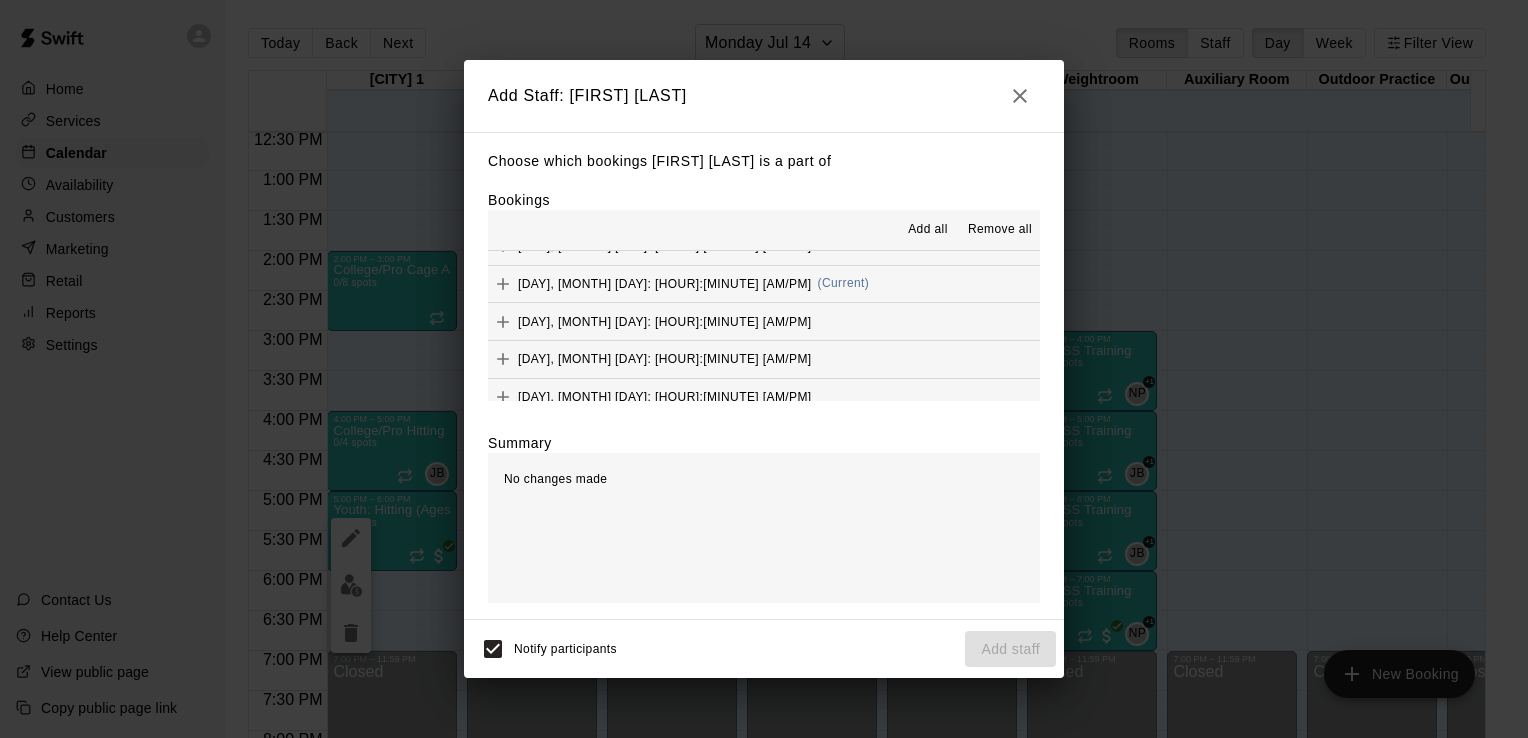 scroll, scrollTop: 441, scrollLeft: 0, axis: vertical 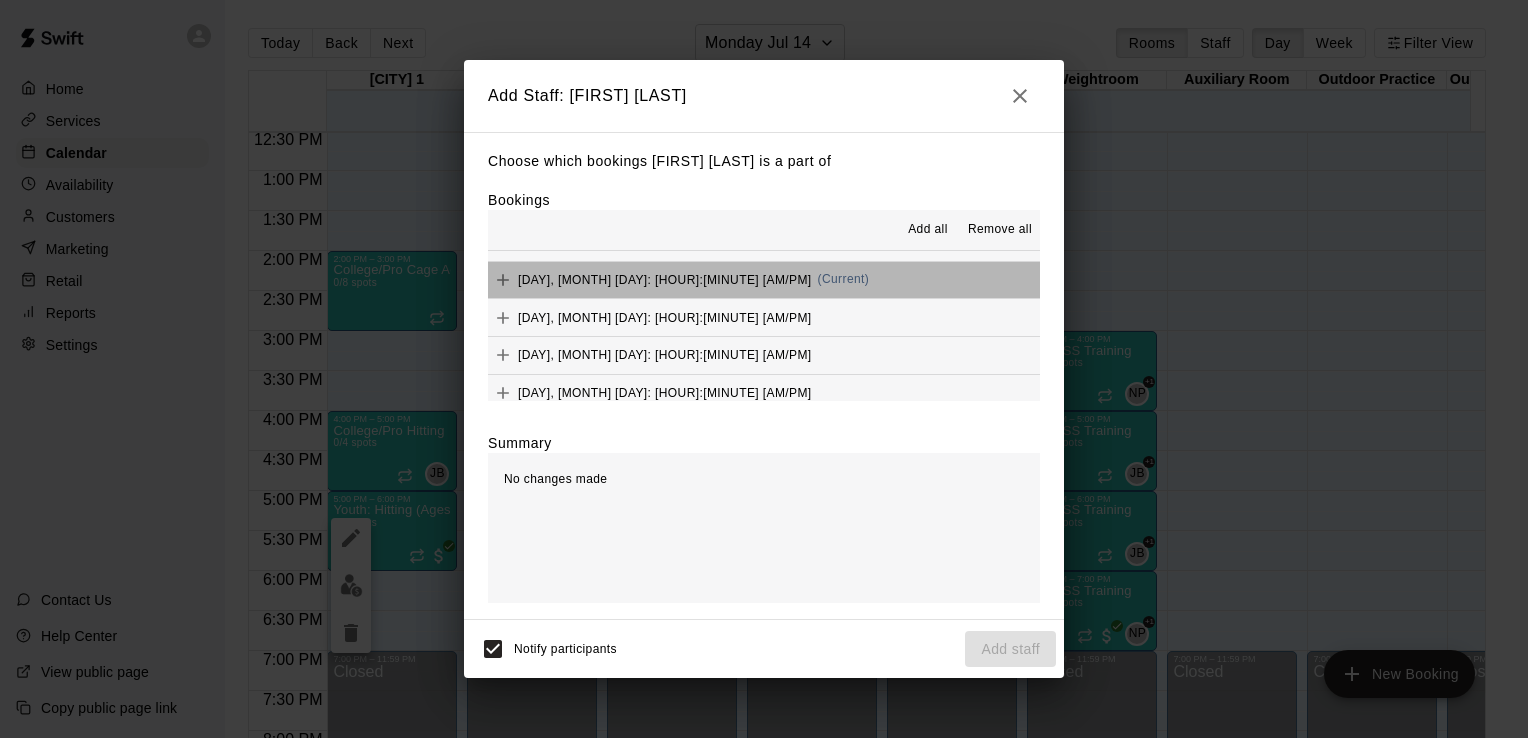 click on "[DAY], [MONTH] [DAY]: [HOUR]:[MINUTE] [AM/PM] (Current)" at bounding box center (764, 280) 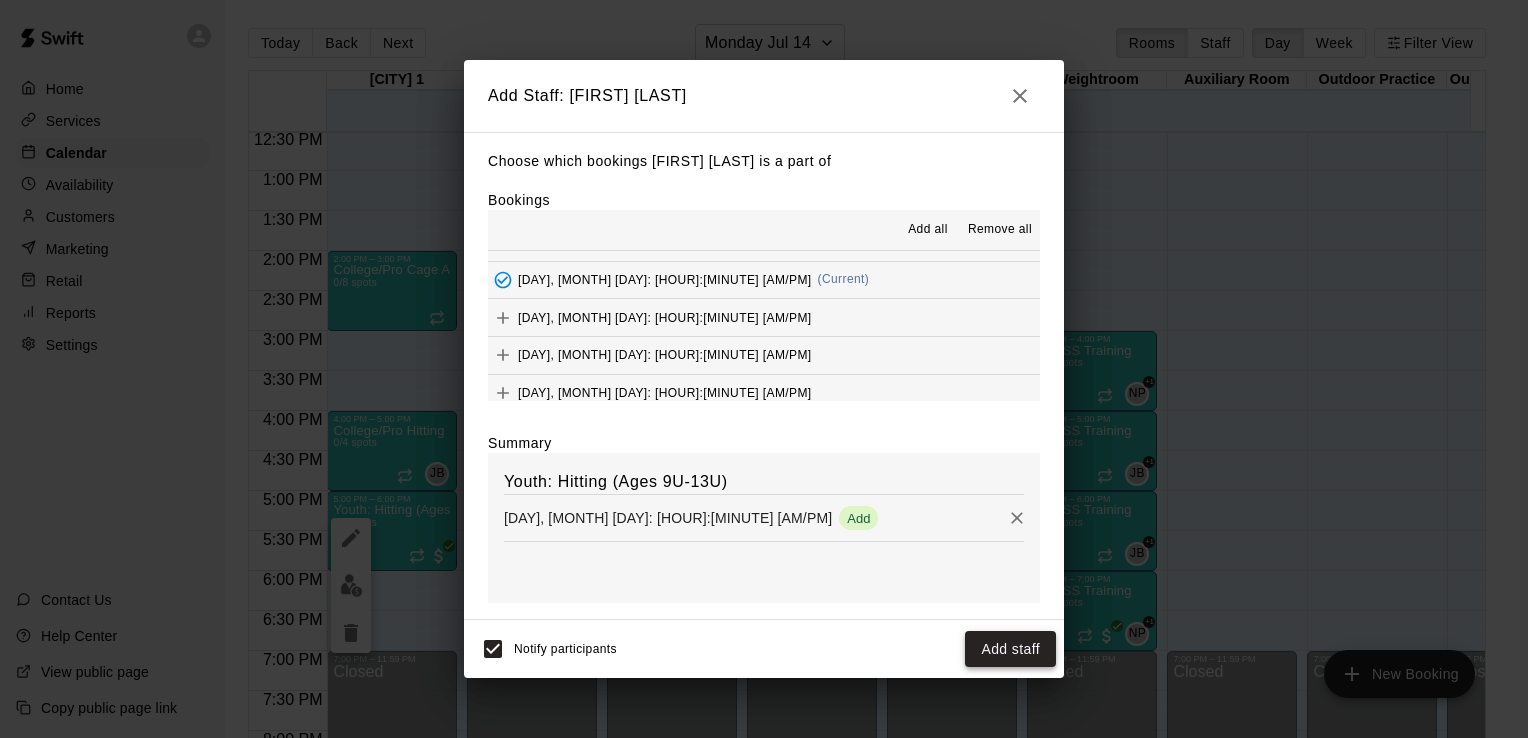 click on "Add staff" at bounding box center (1010, 649) 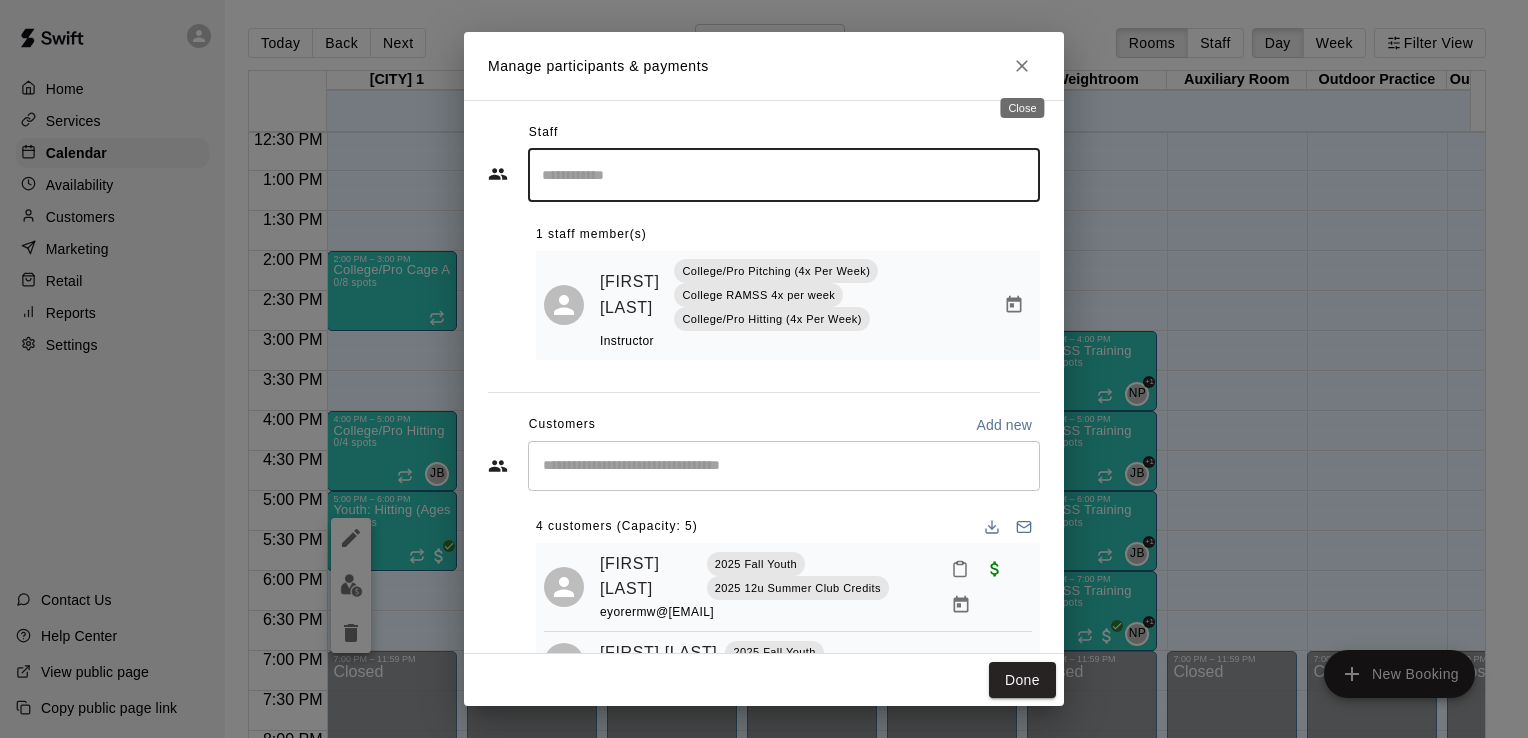 click 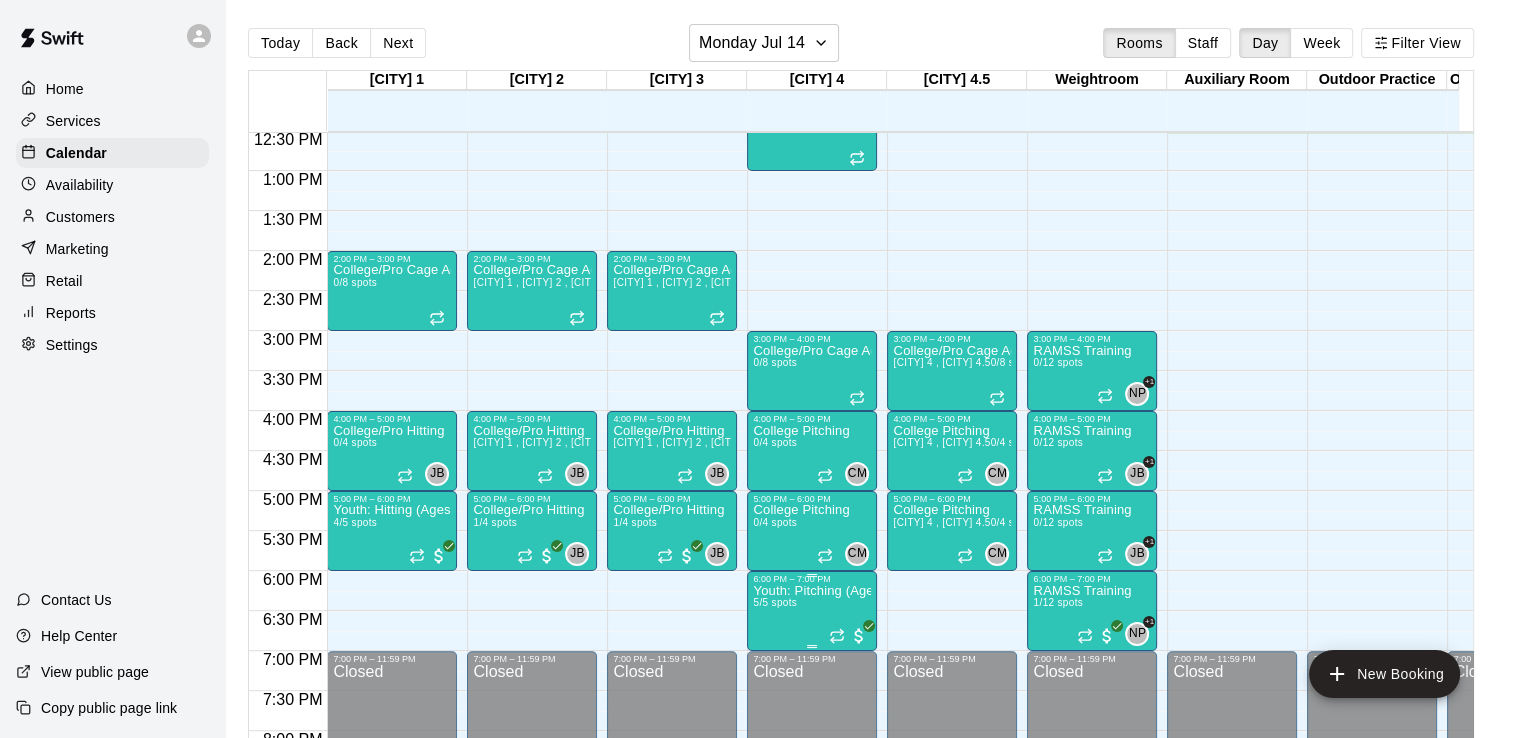 click on "Youth: Pitching (Ages 9U-13U)" at bounding box center [812, 591] 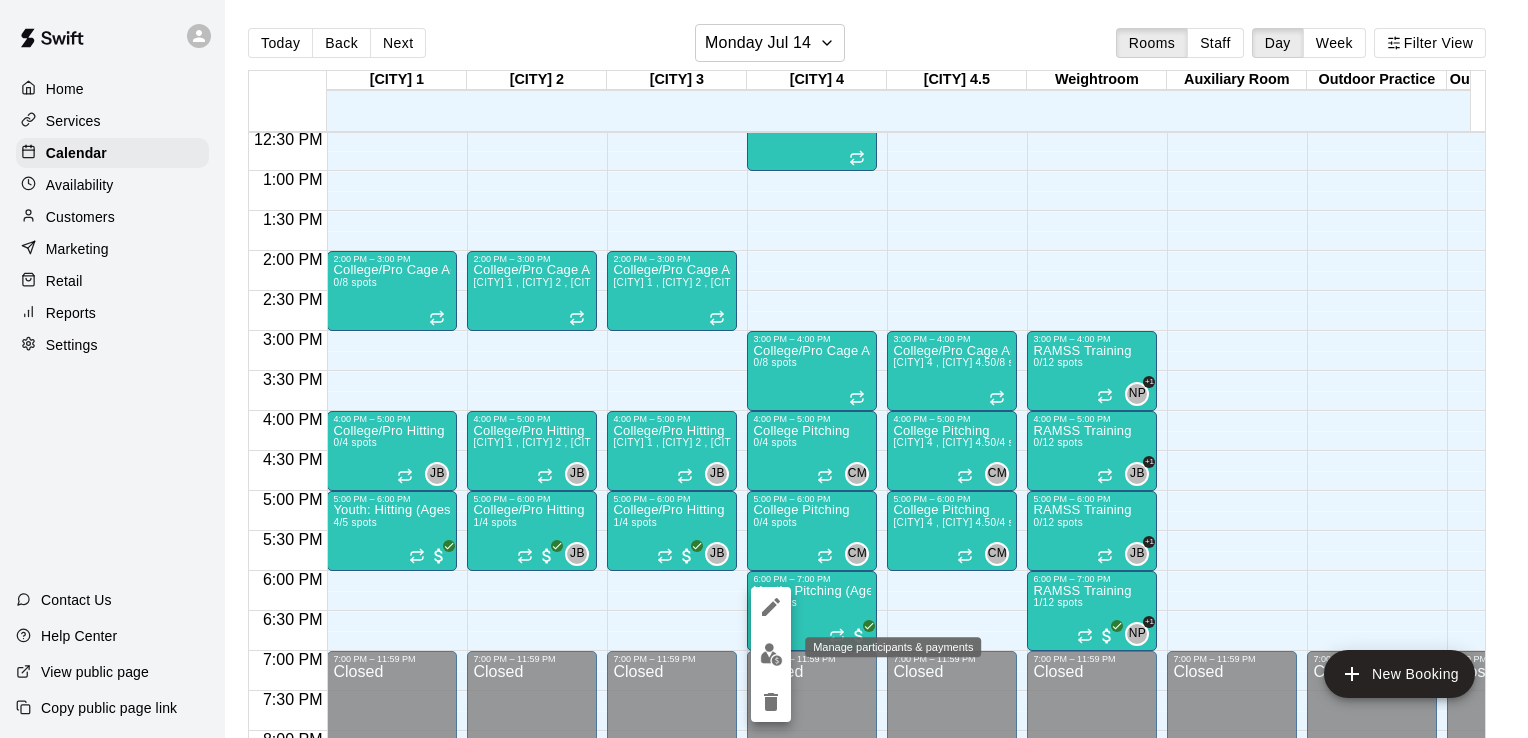 click at bounding box center (771, 654) 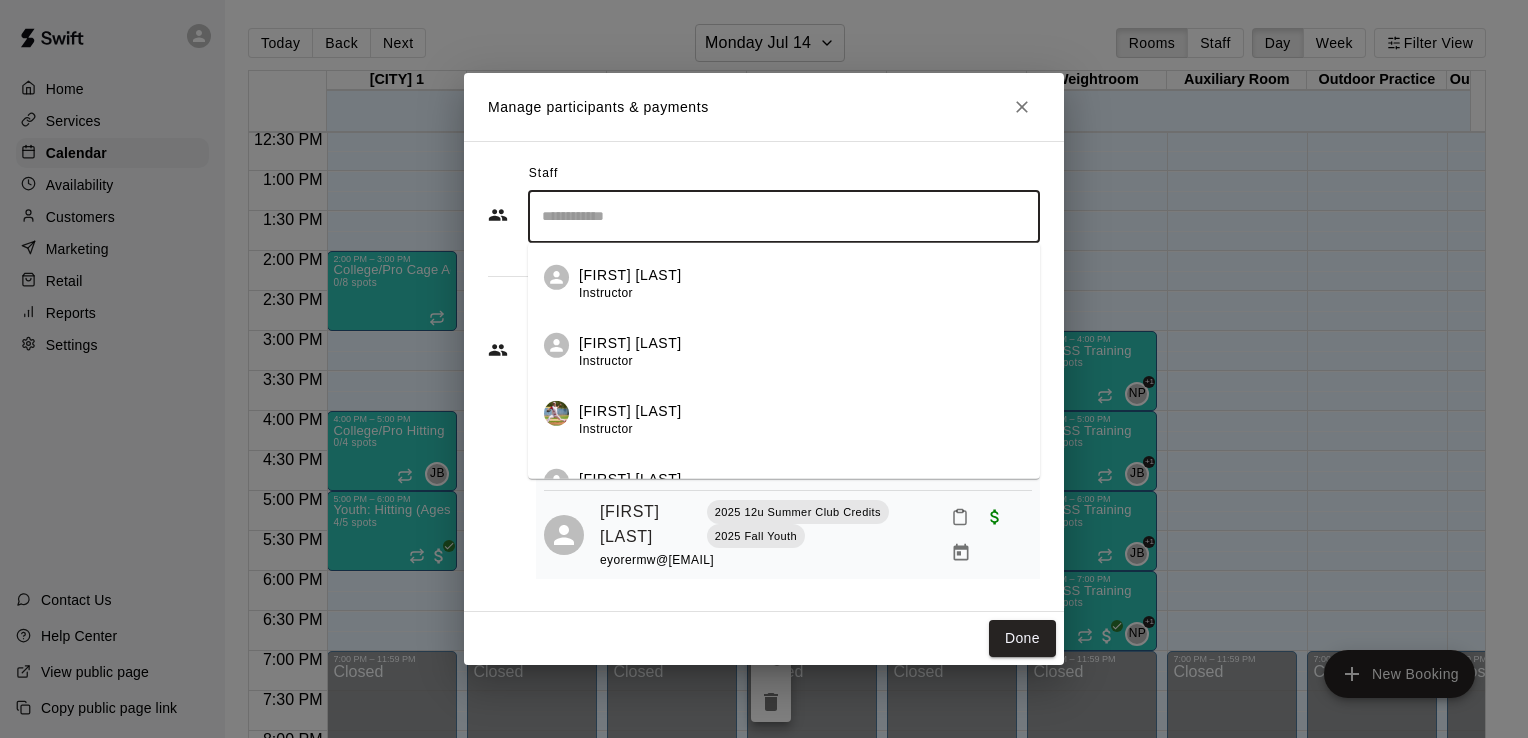 click at bounding box center [784, 216] 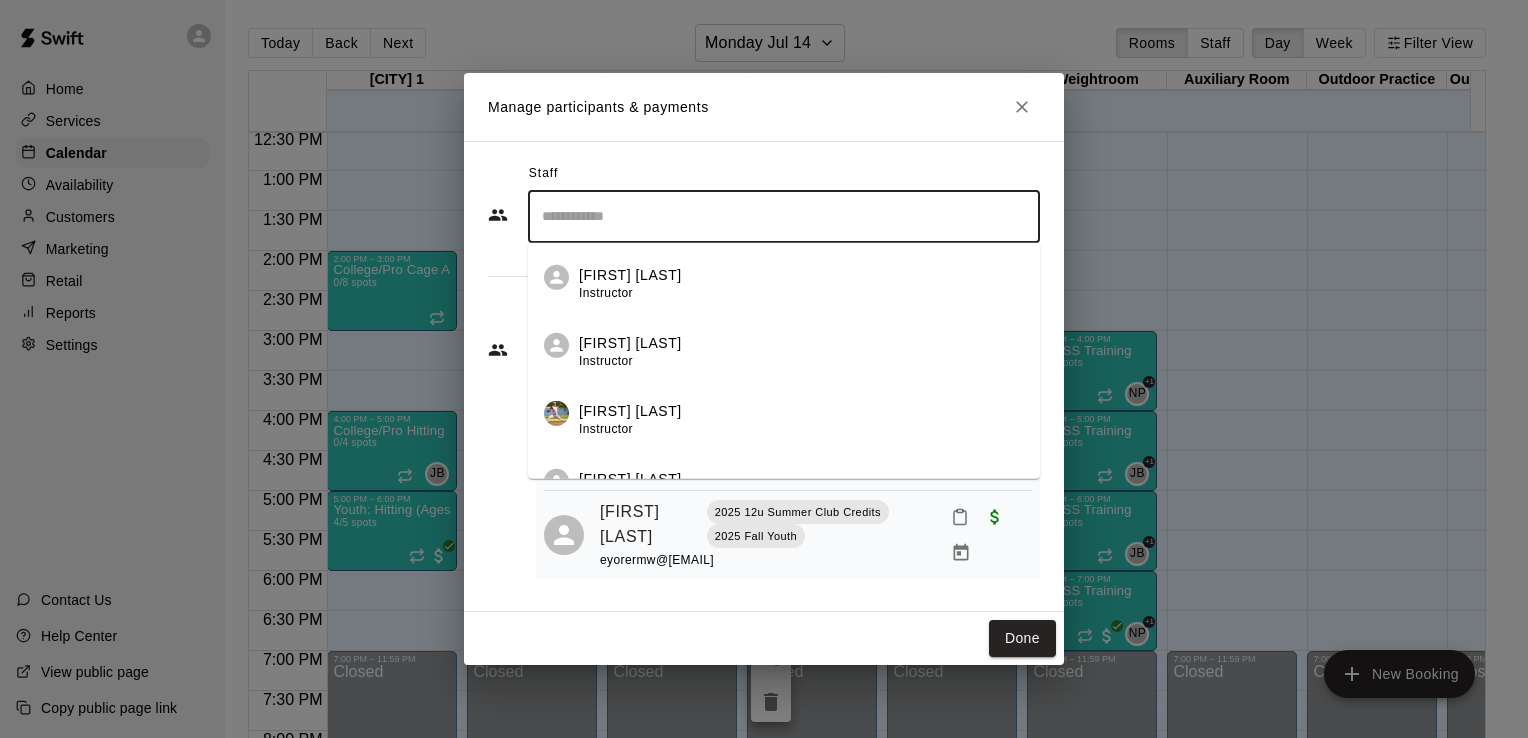click on "[FIRST] [LAST] Instructor" at bounding box center [801, 283] 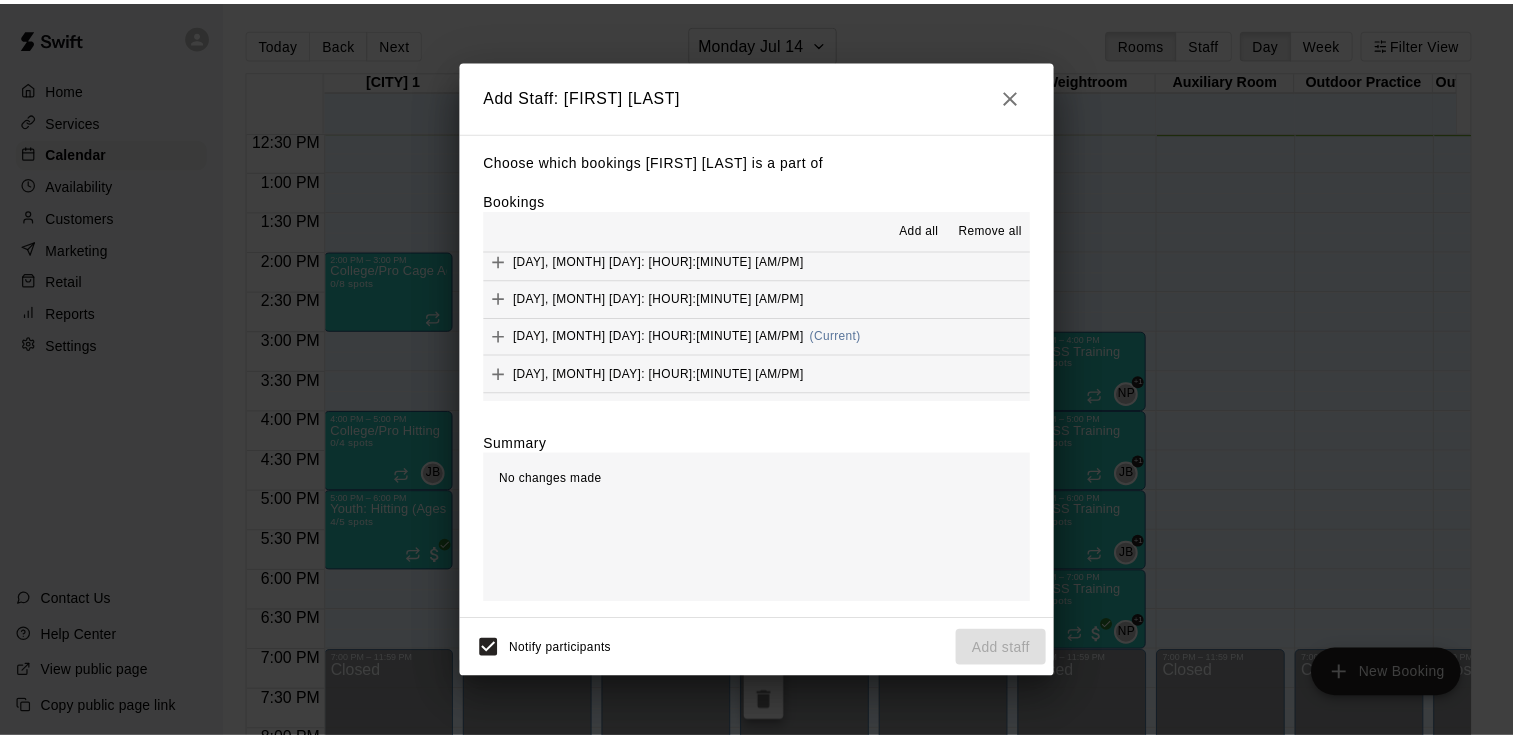 scroll, scrollTop: 410, scrollLeft: 0, axis: vertical 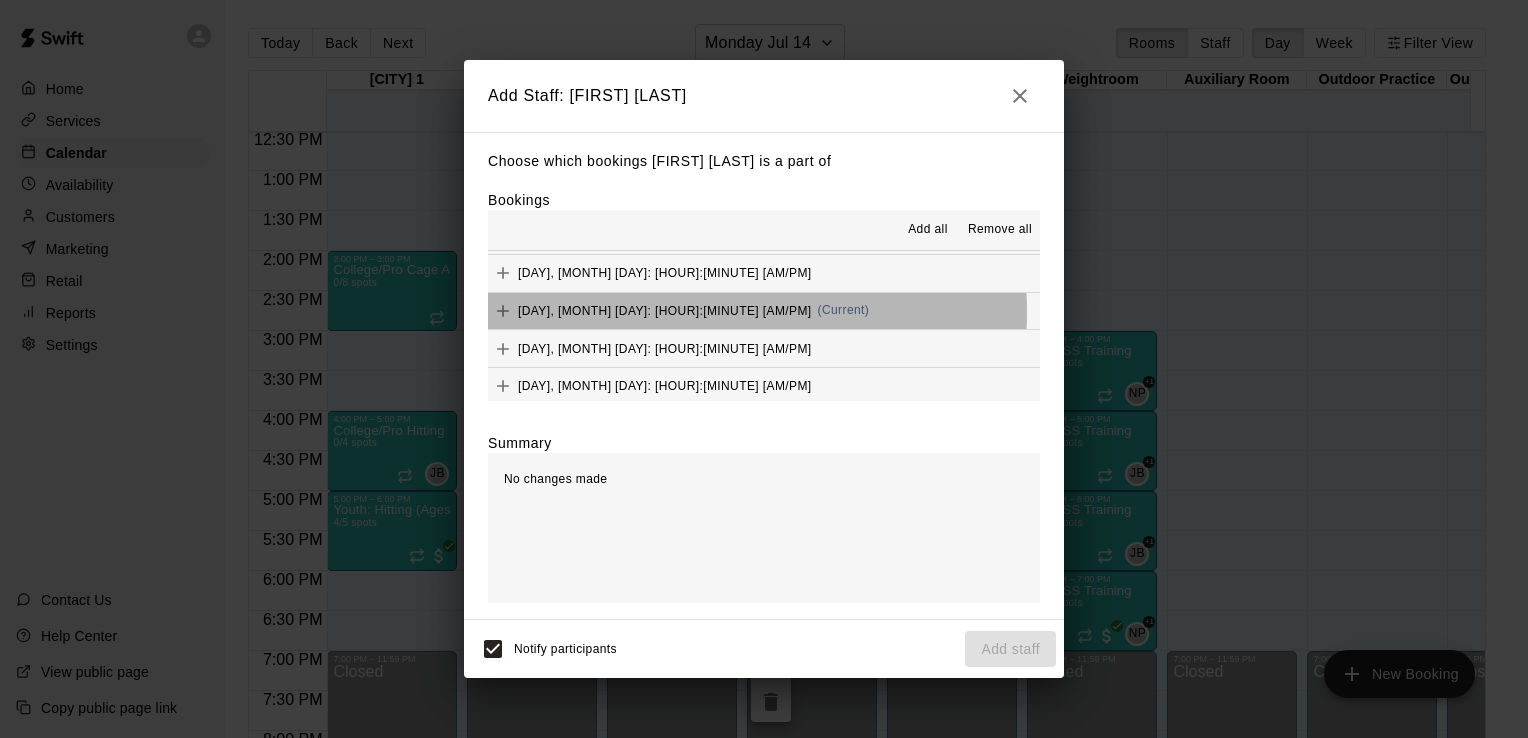 click on "(Current)" at bounding box center [844, 310] 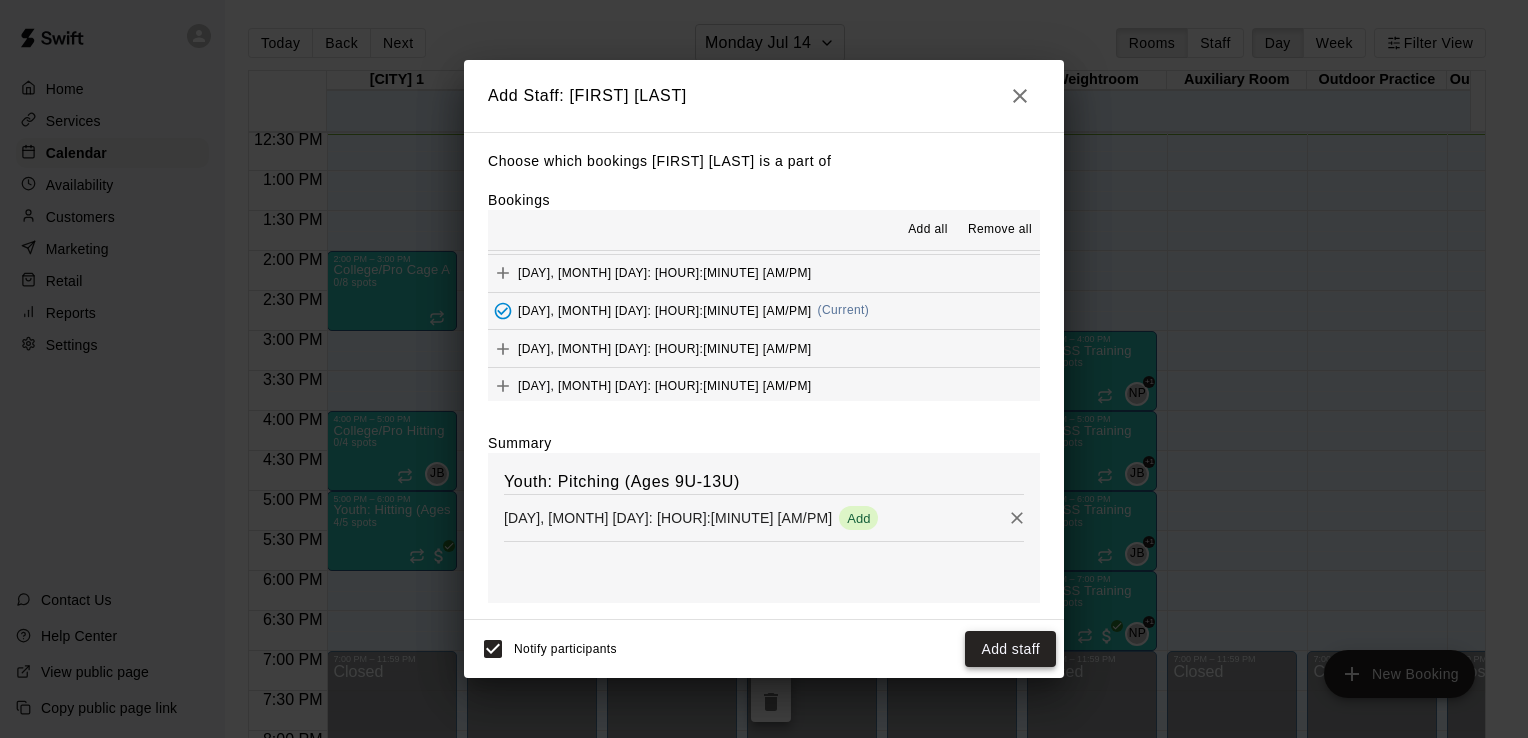 click on "Add staff" at bounding box center (1010, 649) 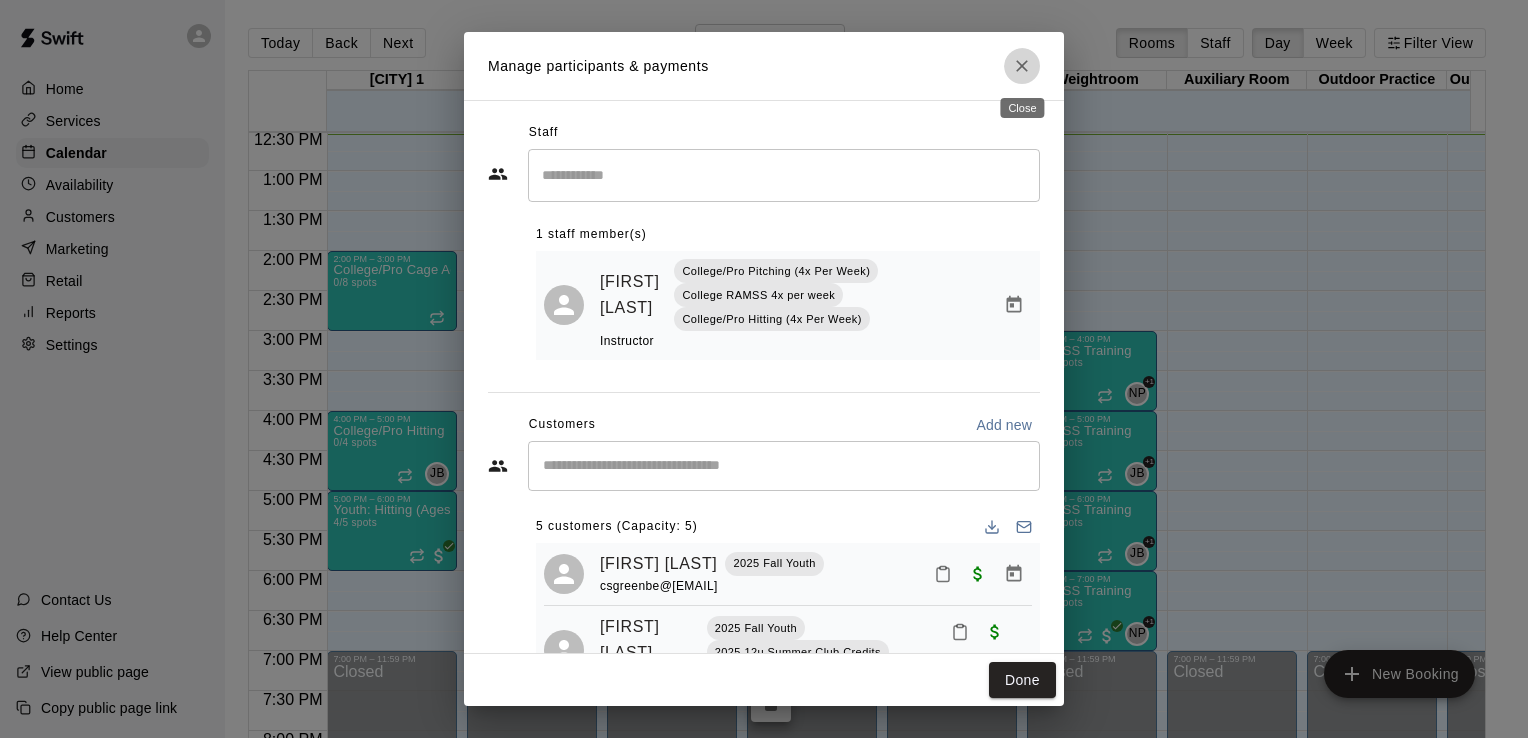 click 